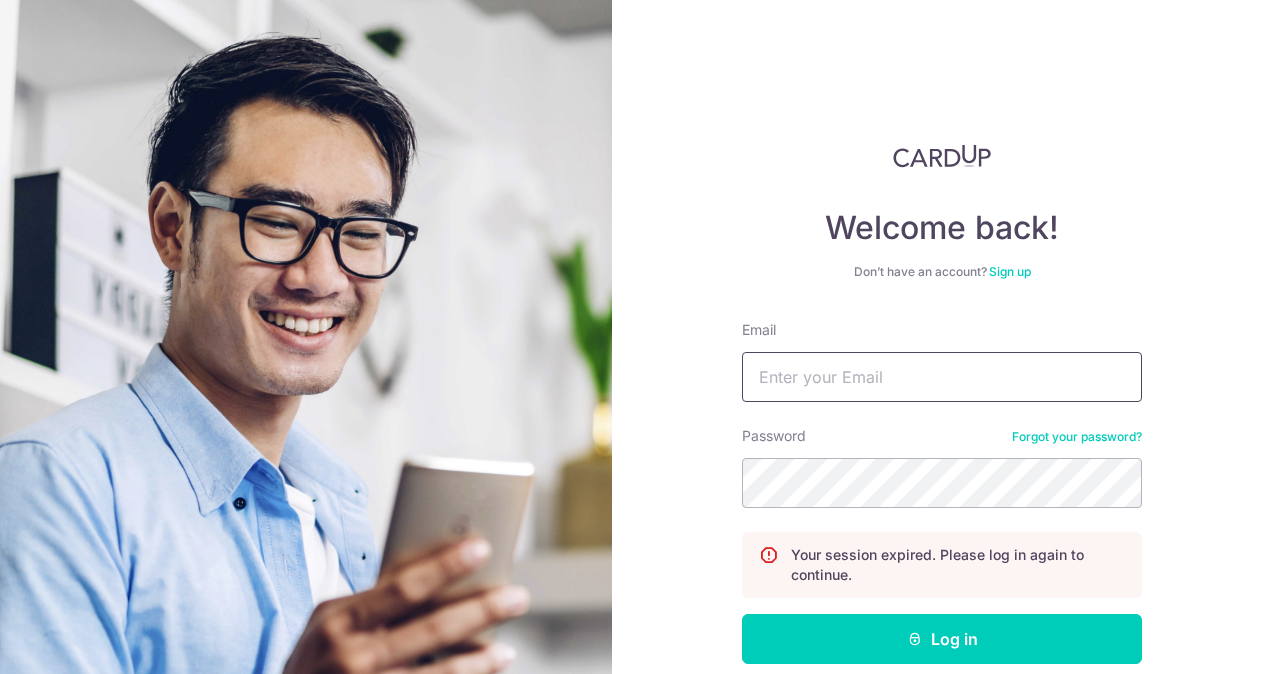 scroll, scrollTop: 0, scrollLeft: 0, axis: both 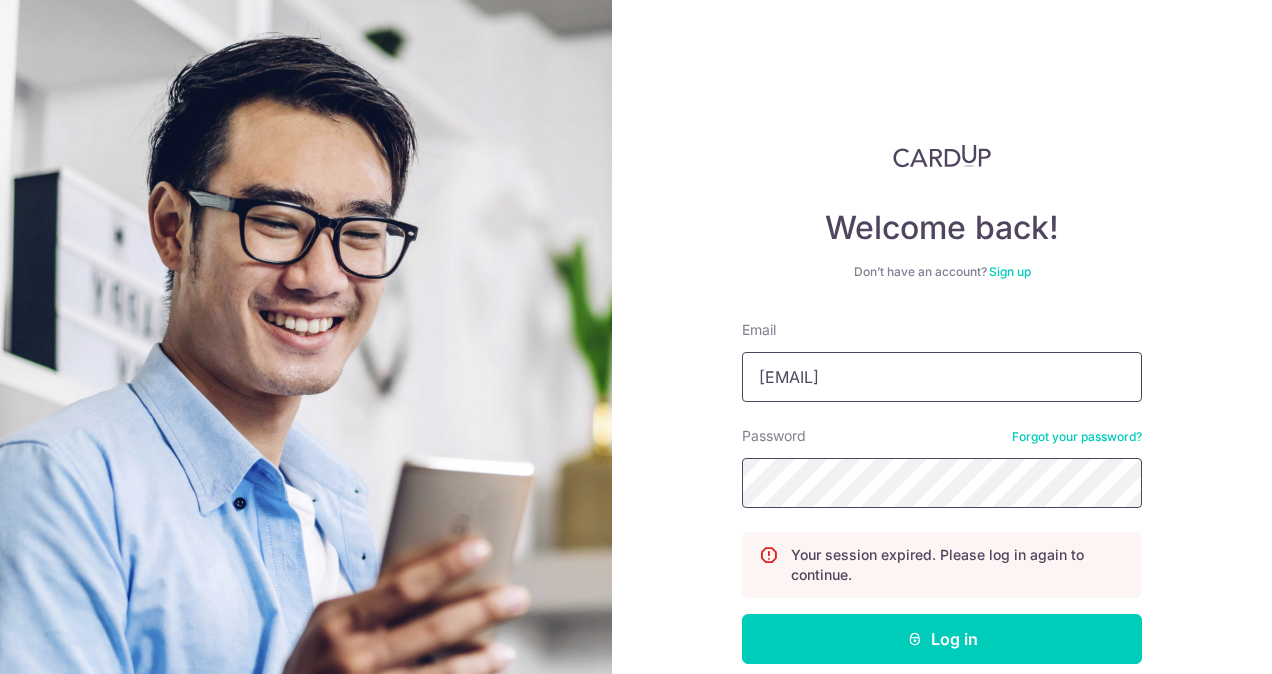 click on "Log in" at bounding box center [942, 639] 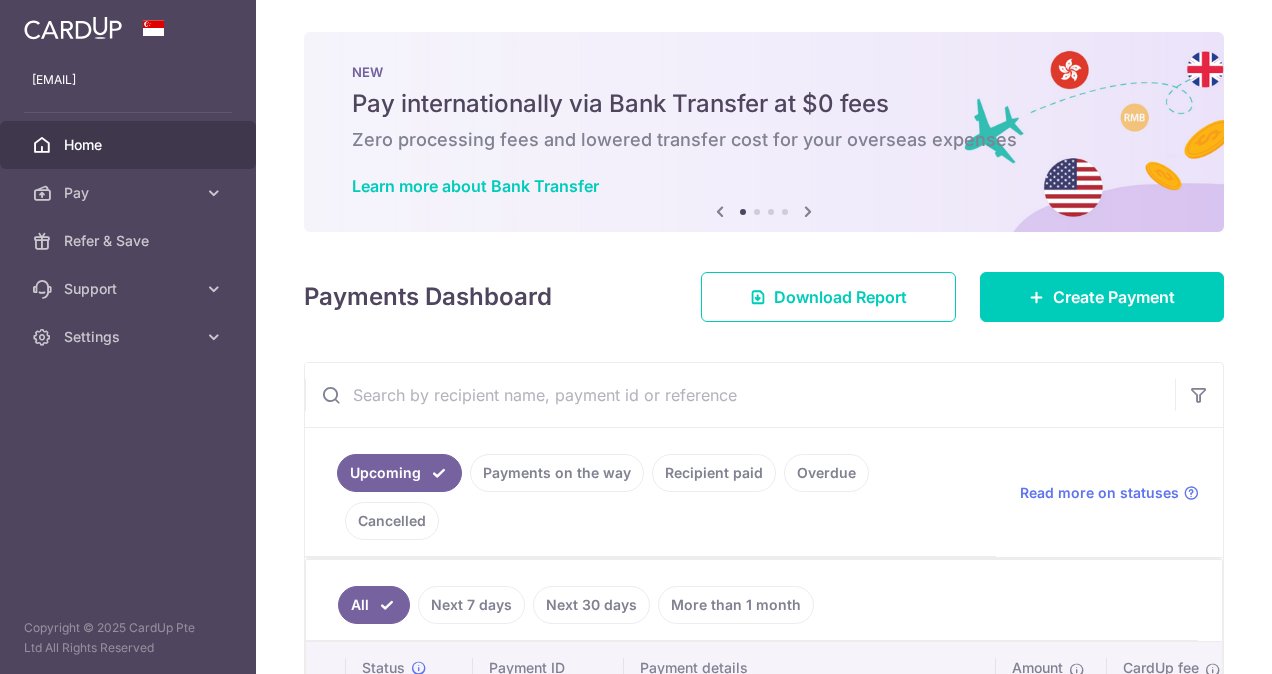 scroll, scrollTop: 0, scrollLeft: 0, axis: both 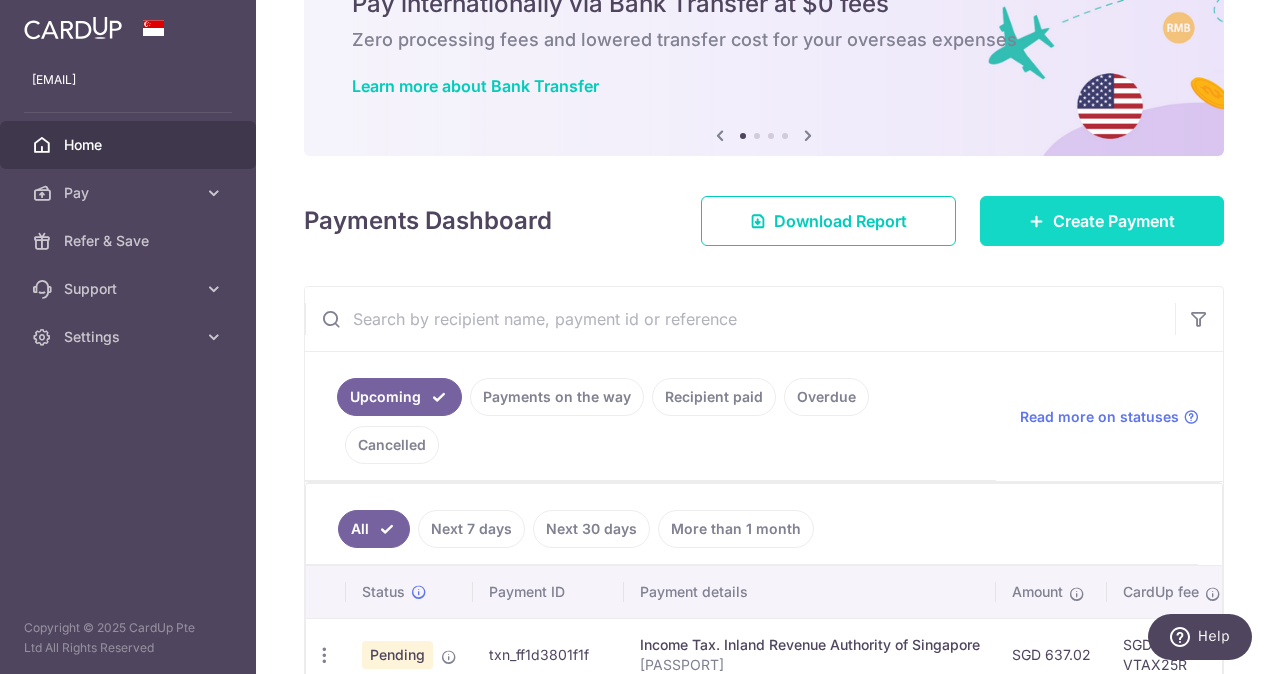 click on "Create Payment" at bounding box center [1102, 221] 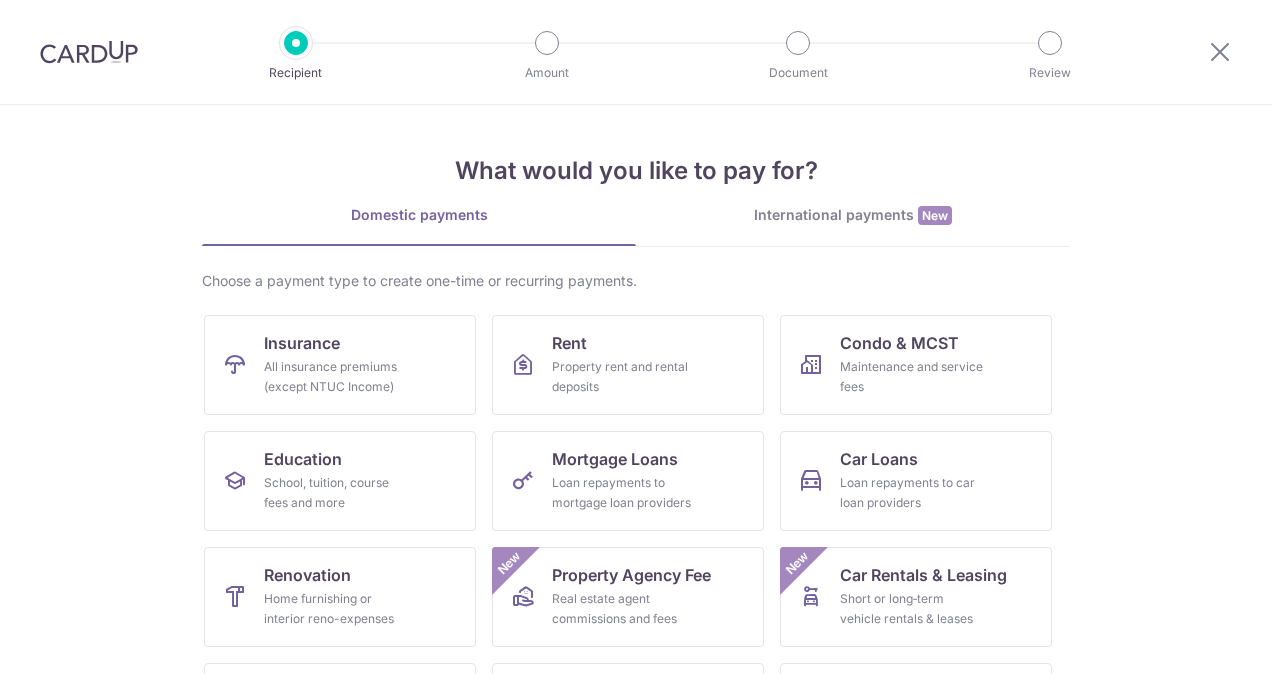 scroll, scrollTop: 0, scrollLeft: 0, axis: both 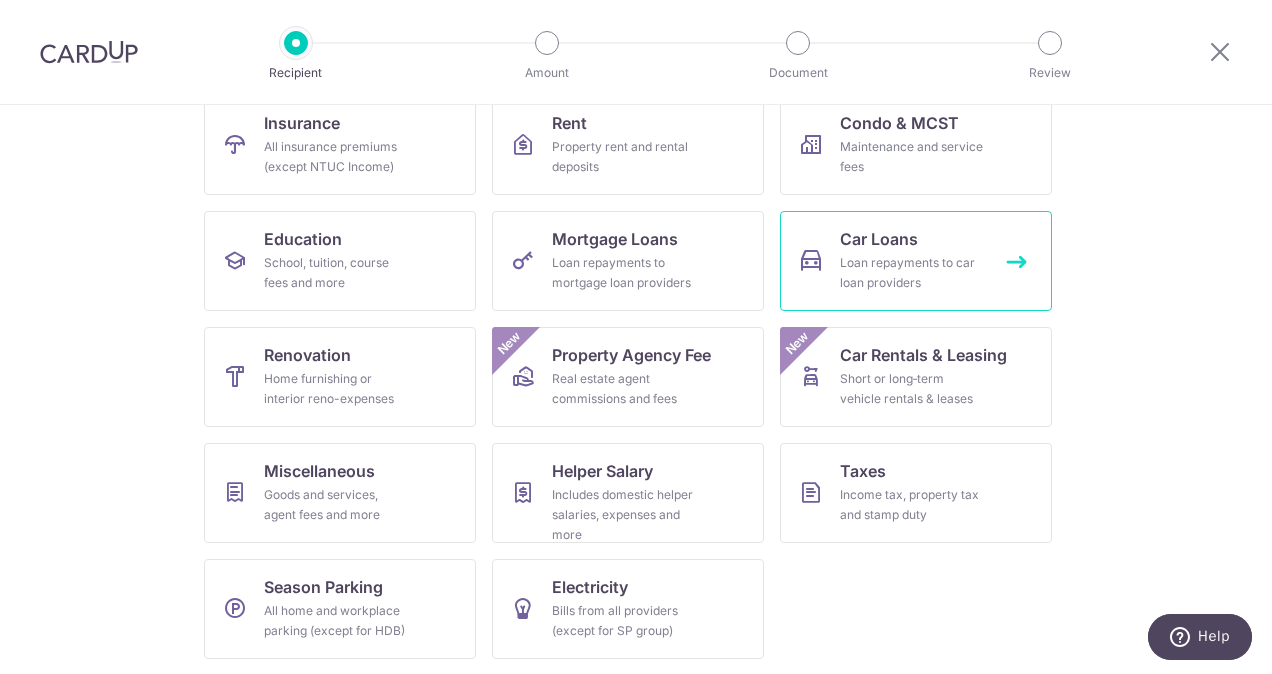 click on "Loan repayments to car loan providers" at bounding box center (912, 273) 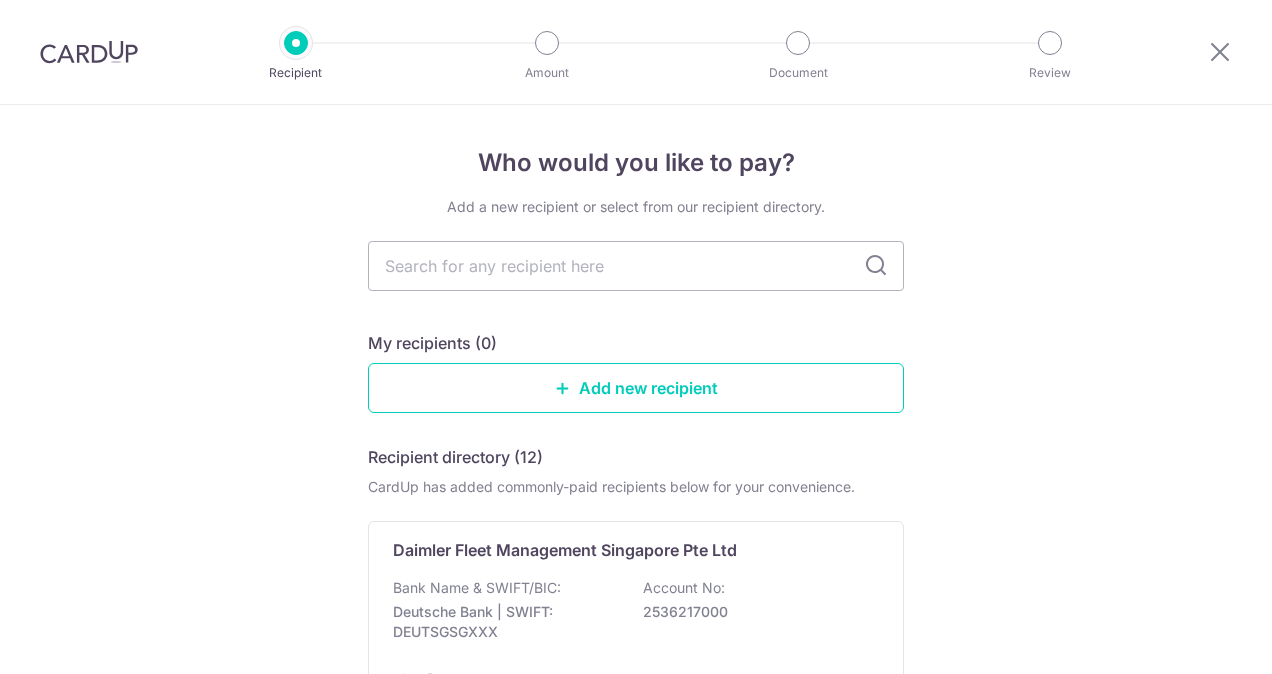 scroll, scrollTop: 0, scrollLeft: 0, axis: both 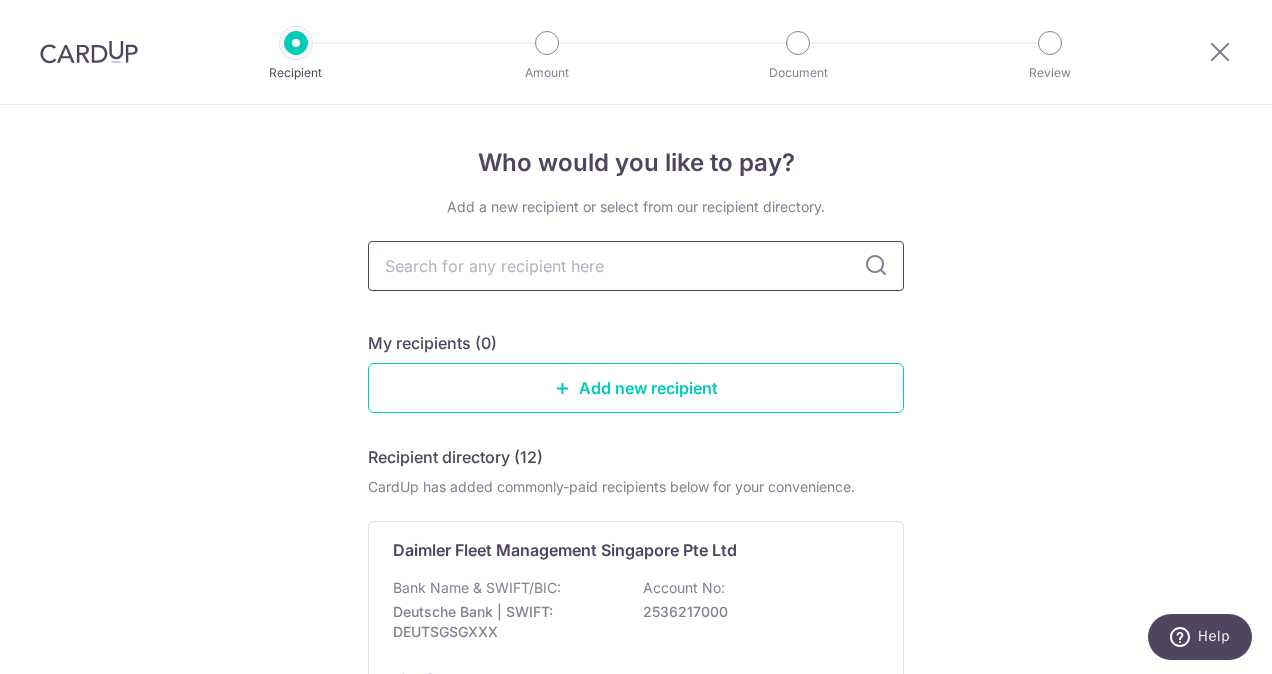 click at bounding box center (636, 266) 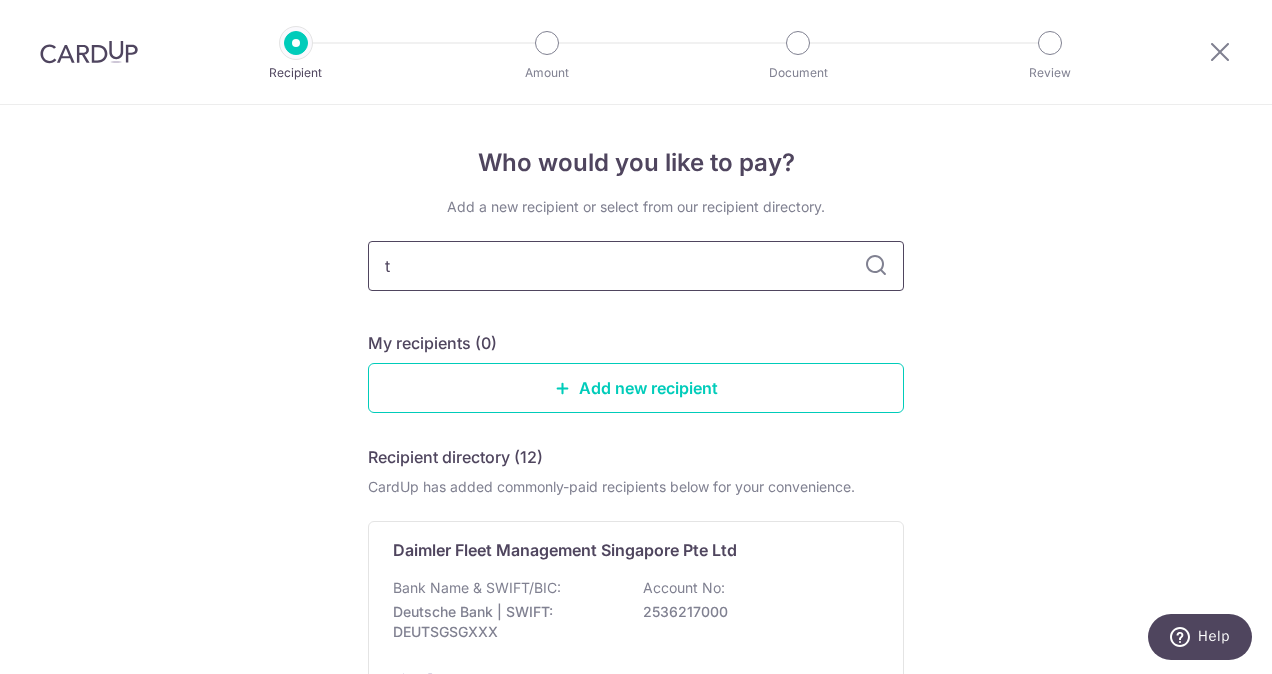 type on "to" 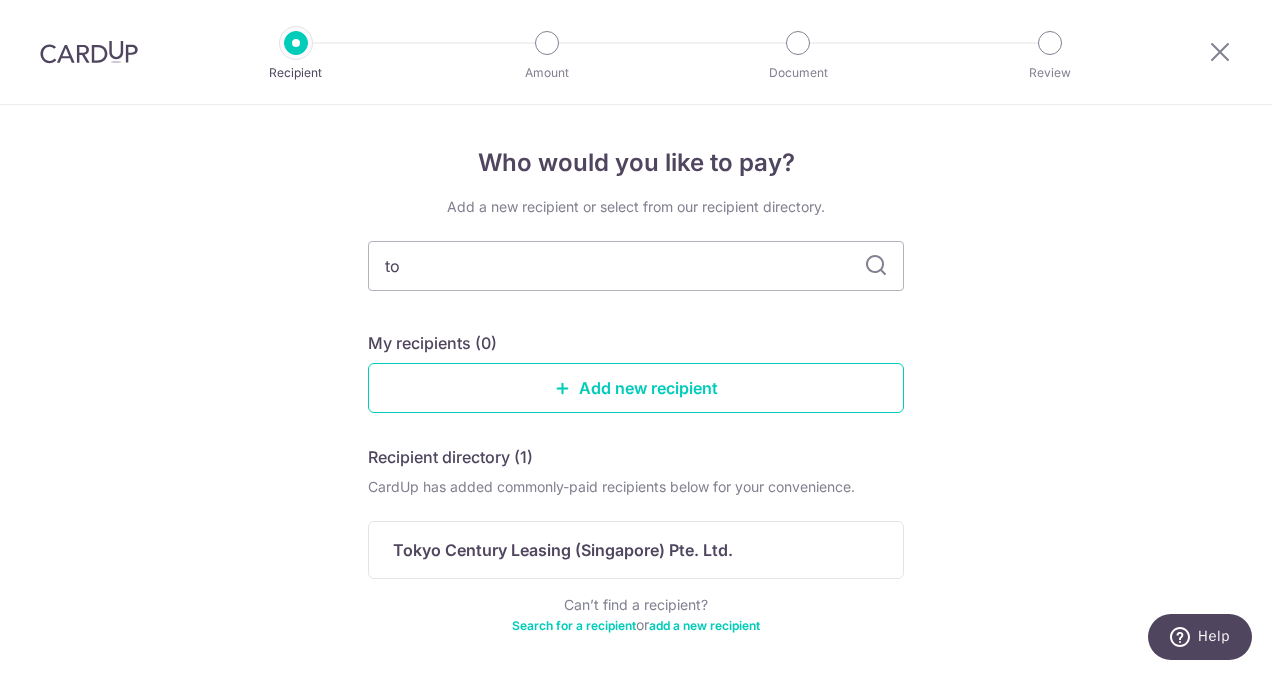 type on "toy" 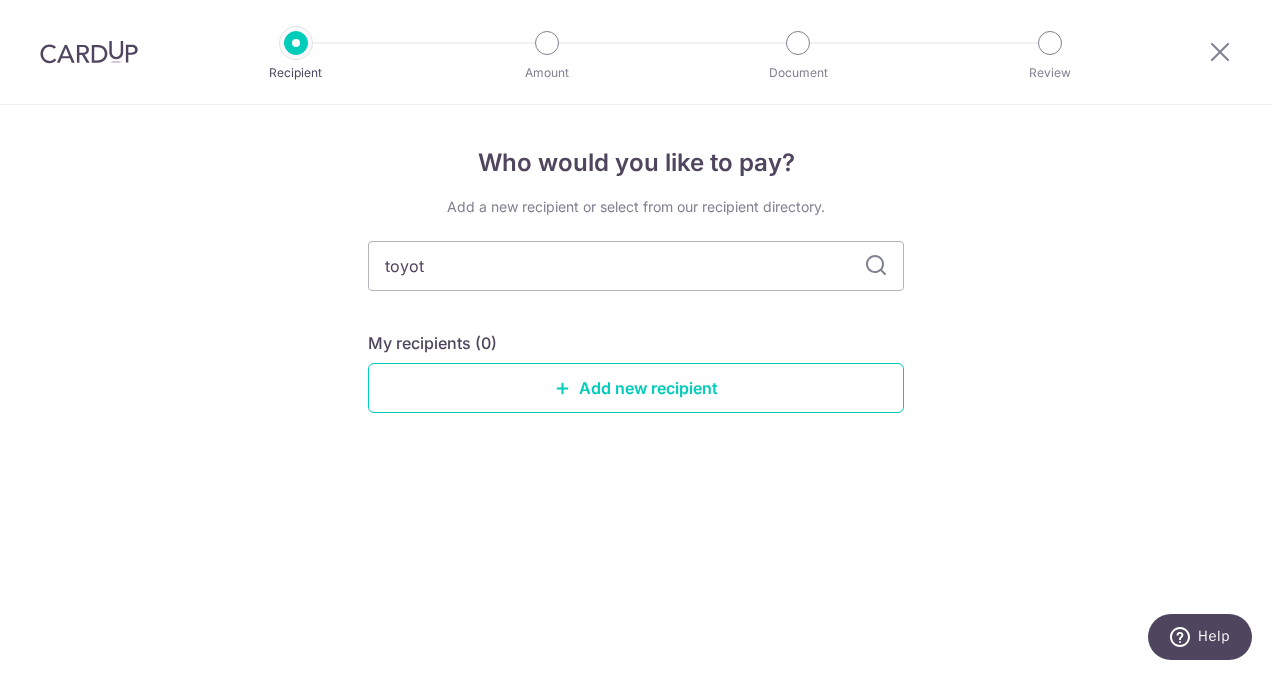 type on "toyota" 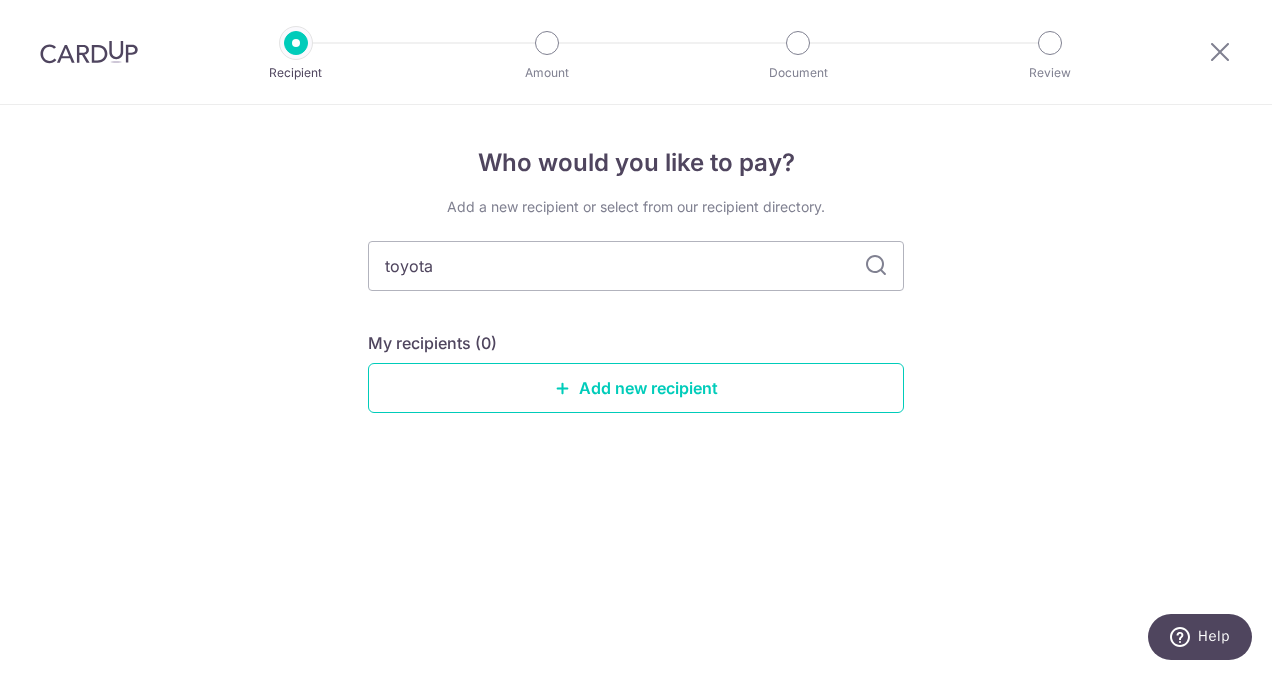 click at bounding box center [876, 266] 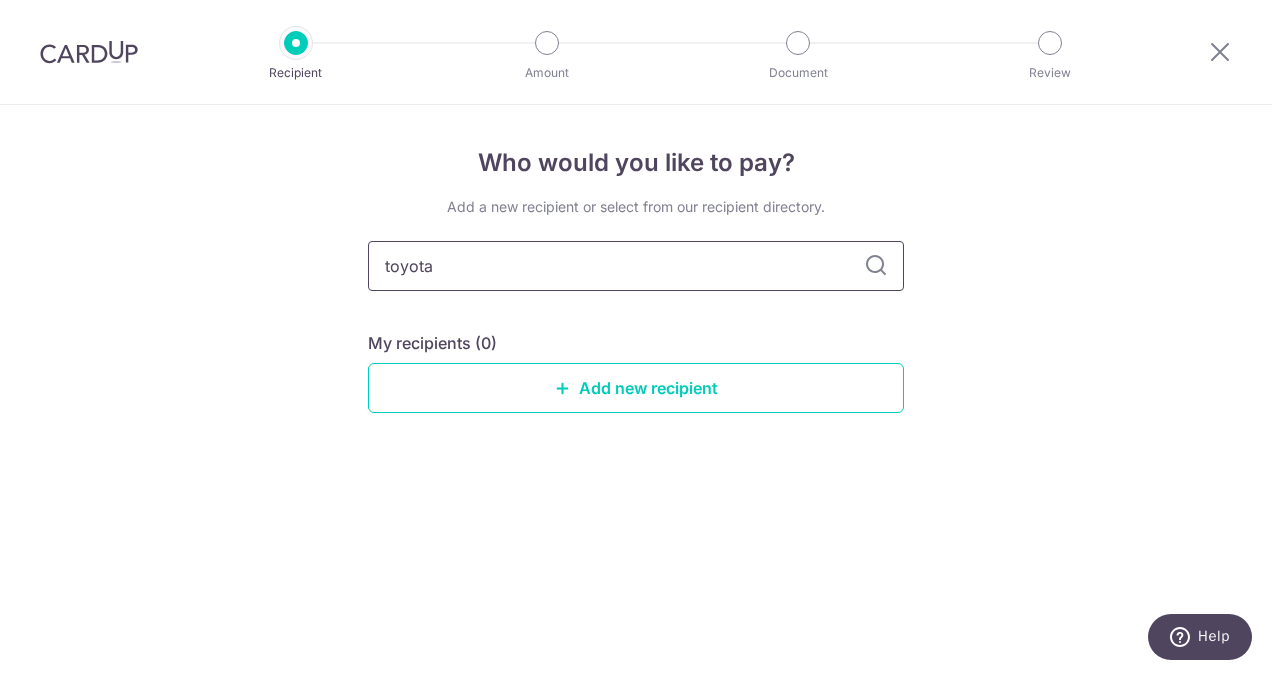 click on "toyota" at bounding box center (636, 266) 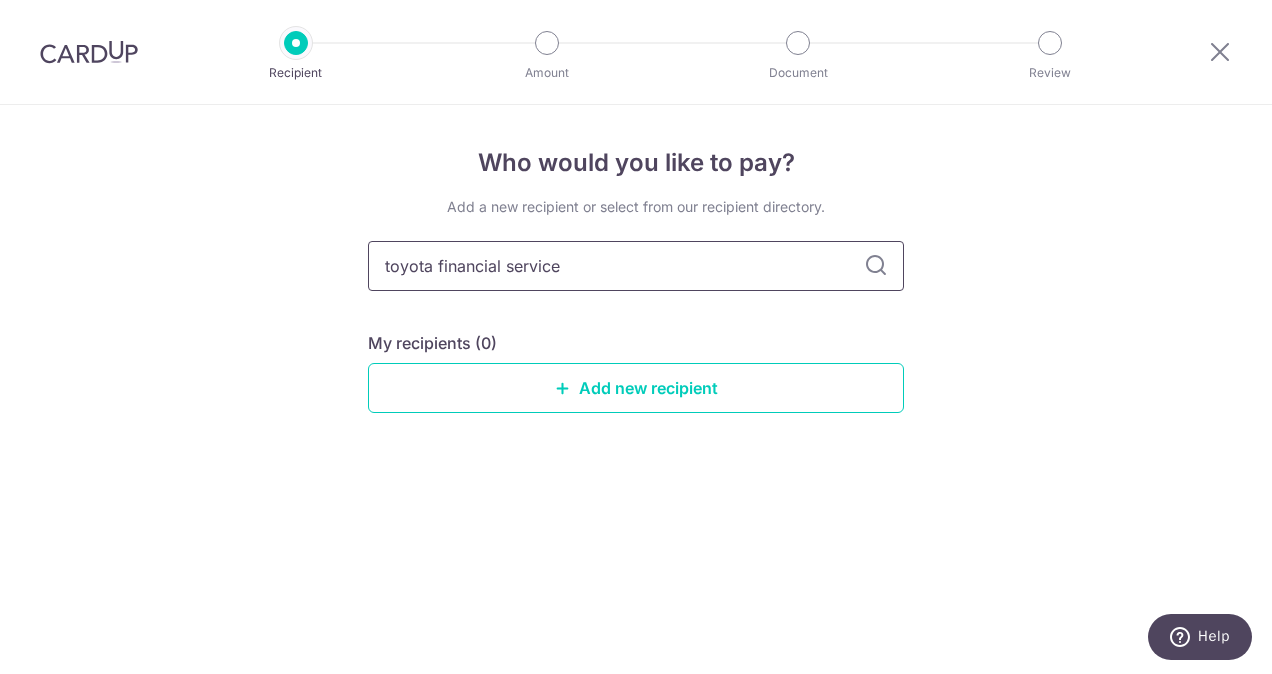 type on "toyota financial services" 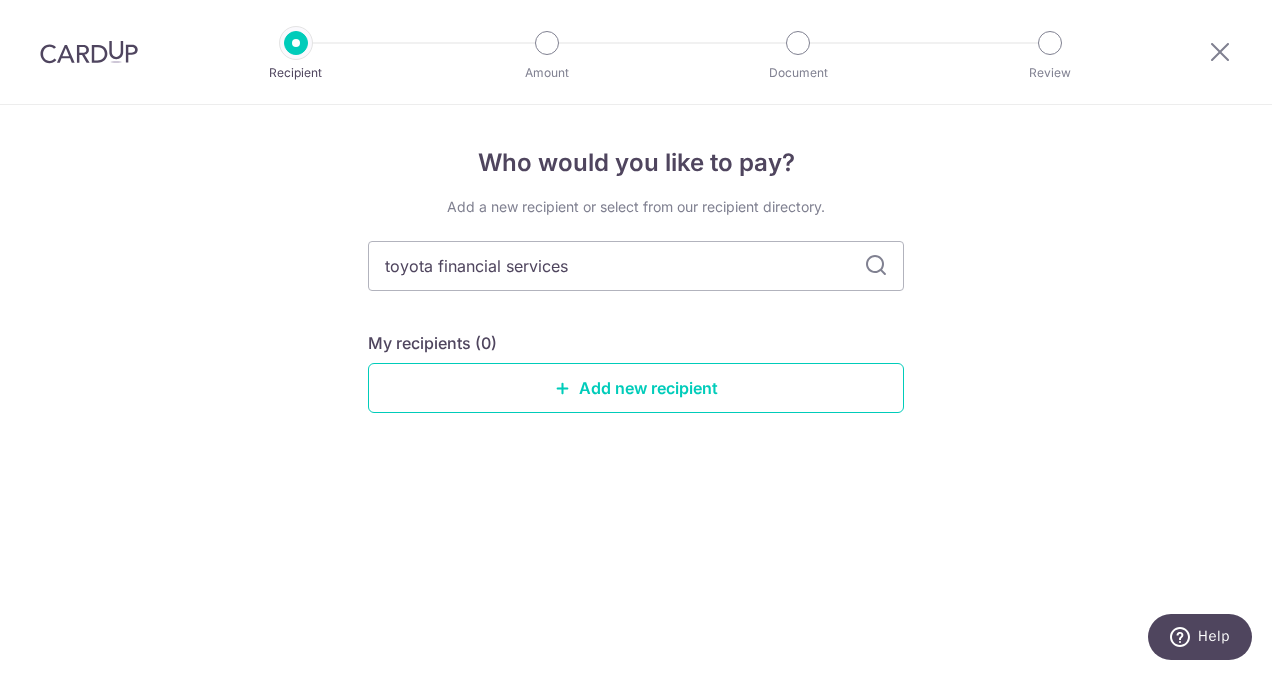 click at bounding box center [876, 266] 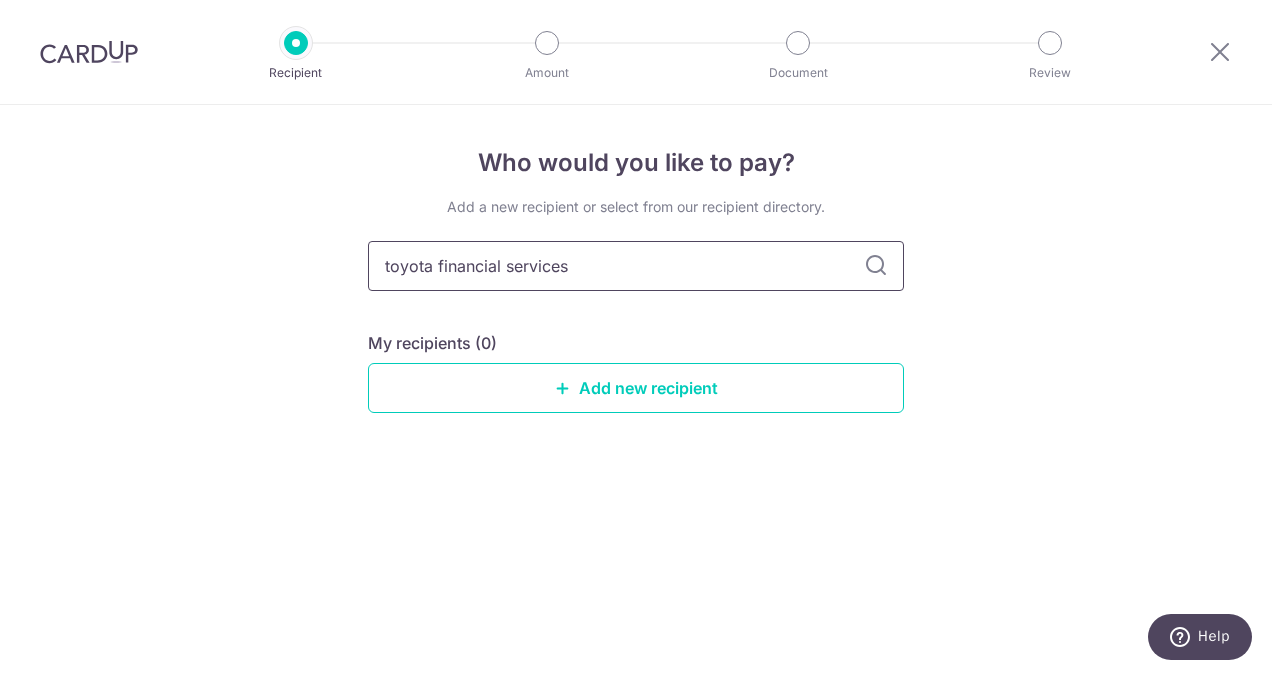 click on "toyota financial services" at bounding box center (636, 266) 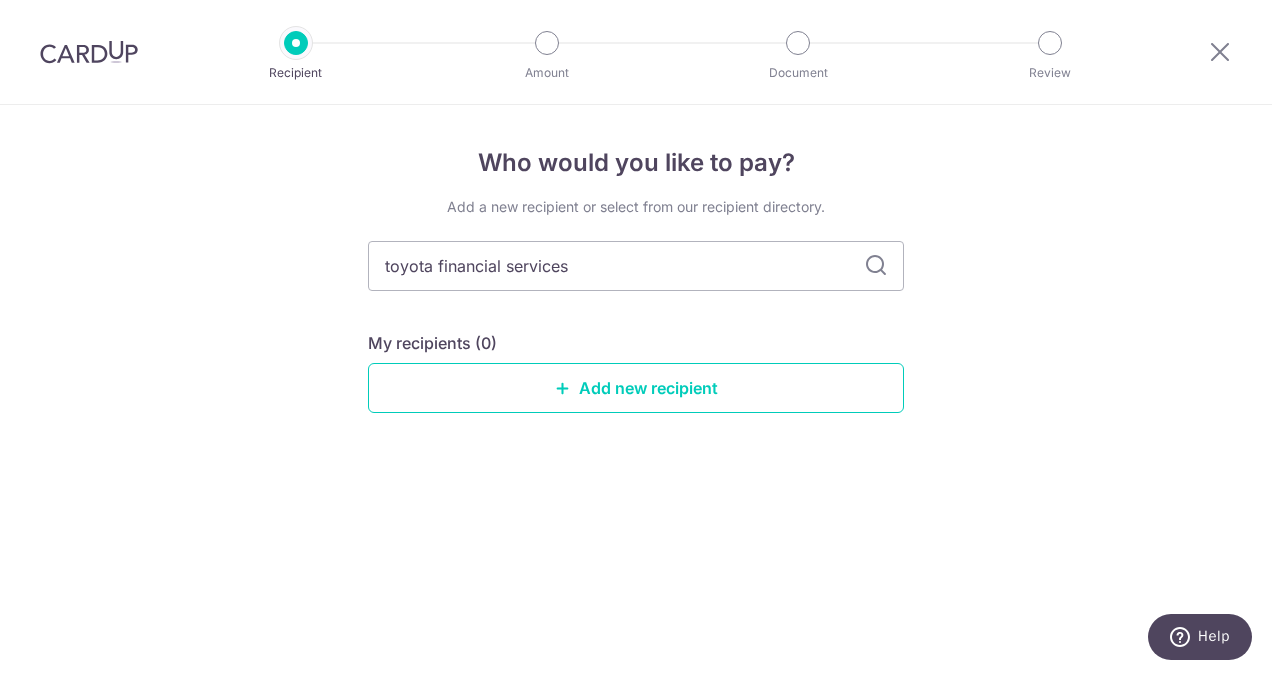 click at bounding box center (876, 266) 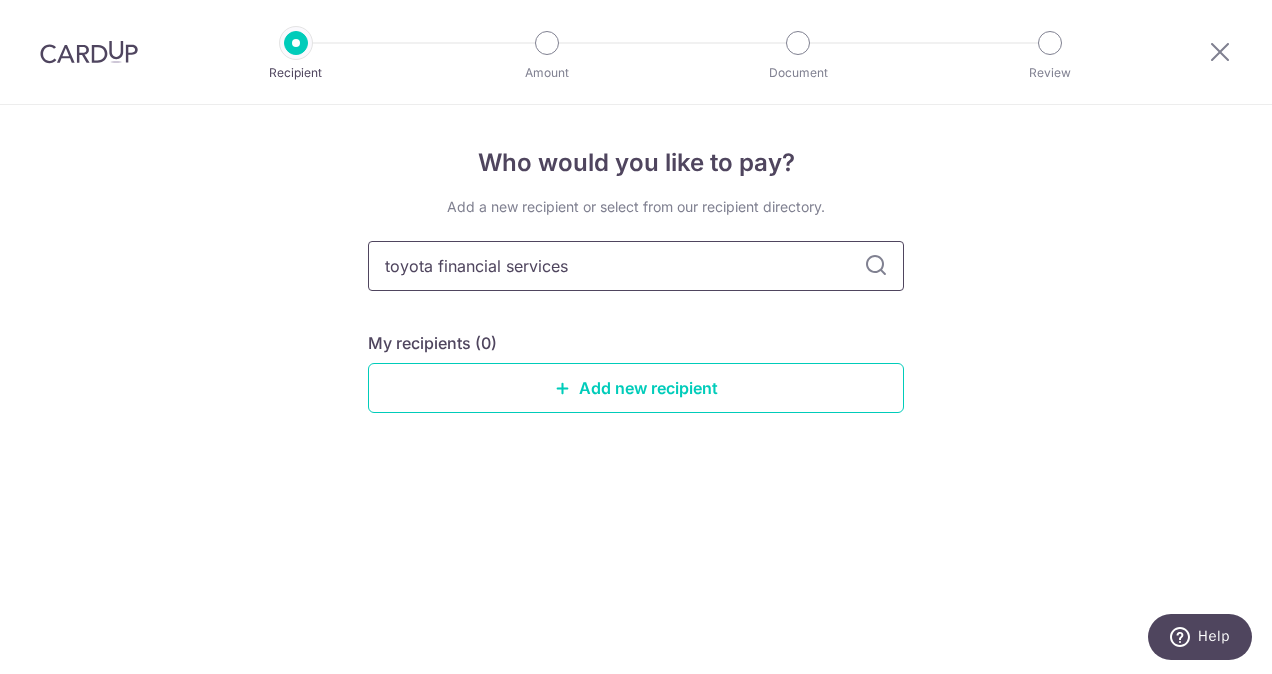 click on "toyota financial services" at bounding box center (636, 266) 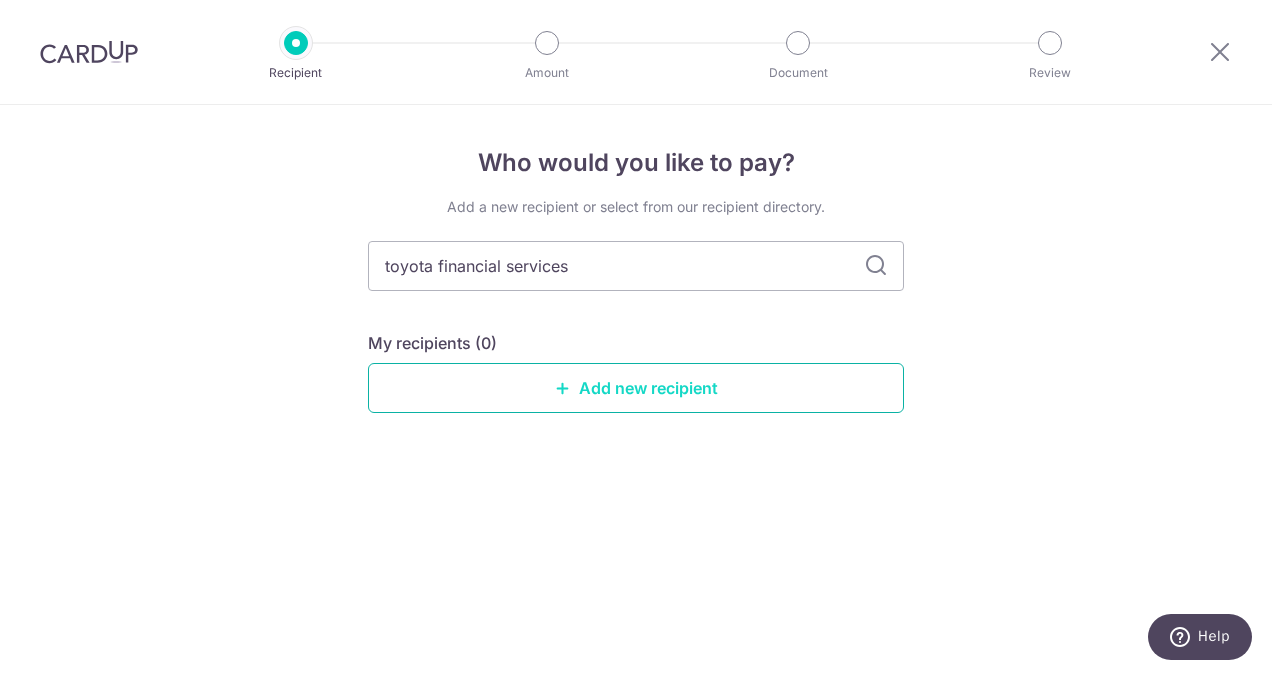 click on "Add new recipient" at bounding box center [636, 388] 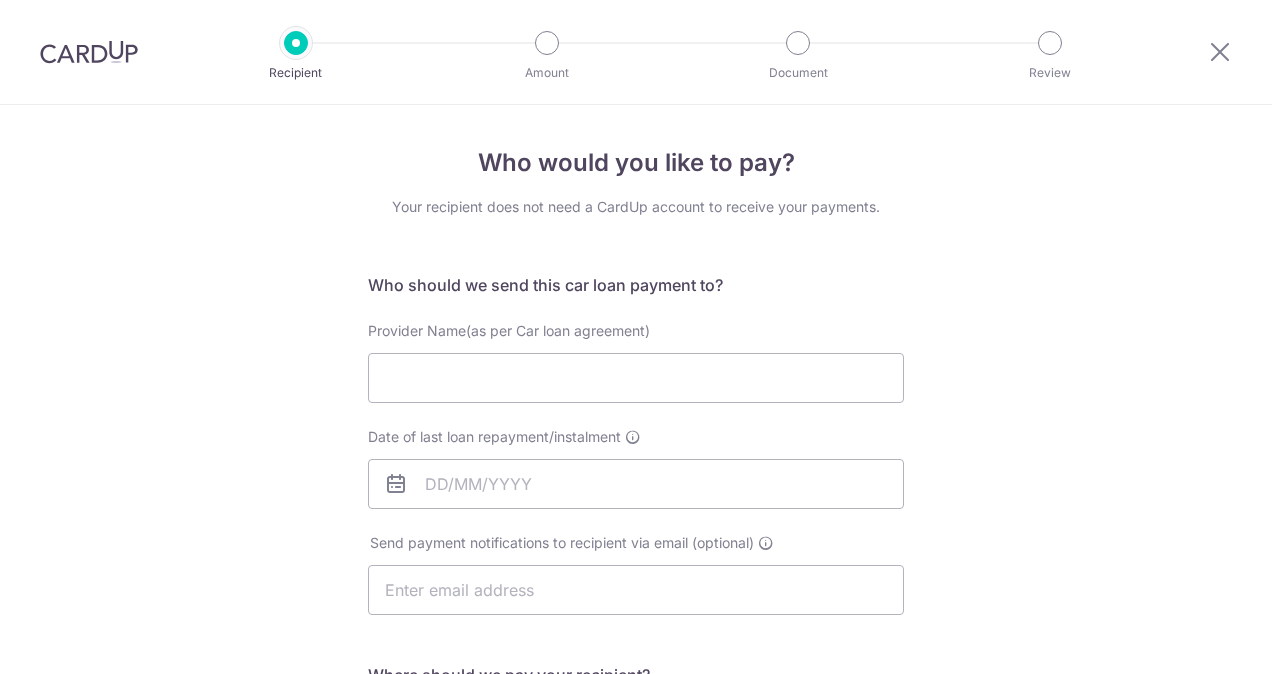 scroll, scrollTop: 0, scrollLeft: 0, axis: both 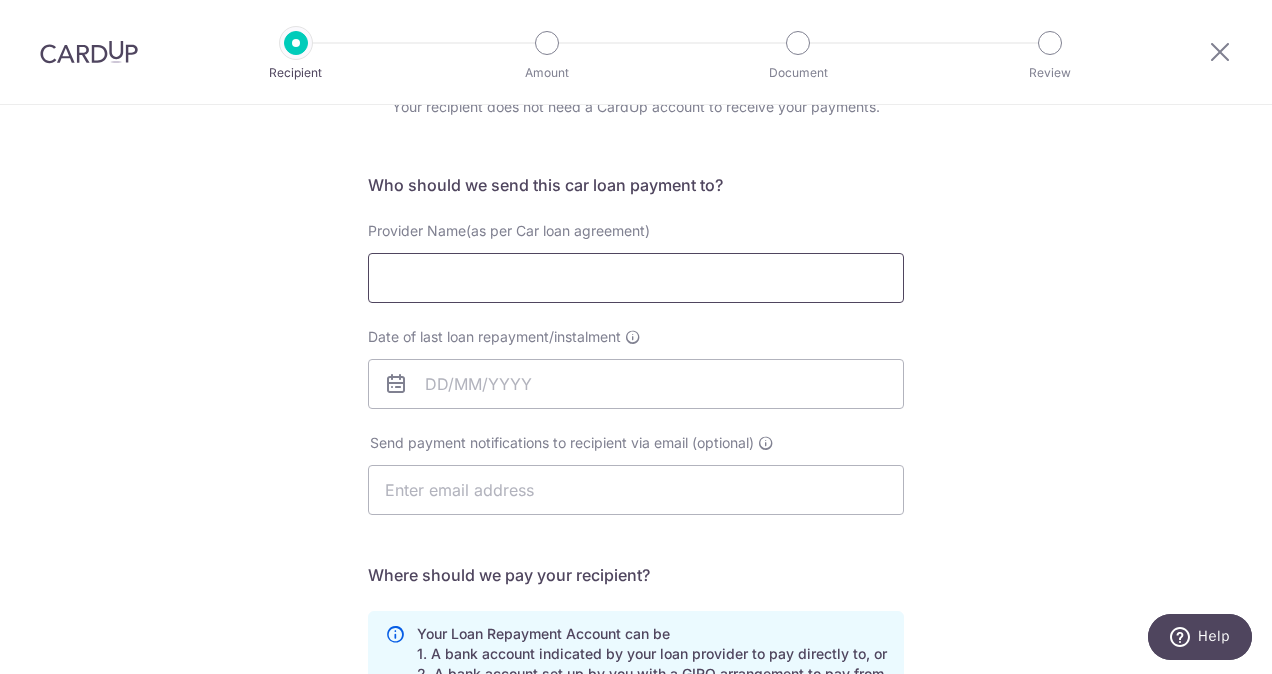 click on "Provider Name(as per Car loan agreement)" at bounding box center (636, 278) 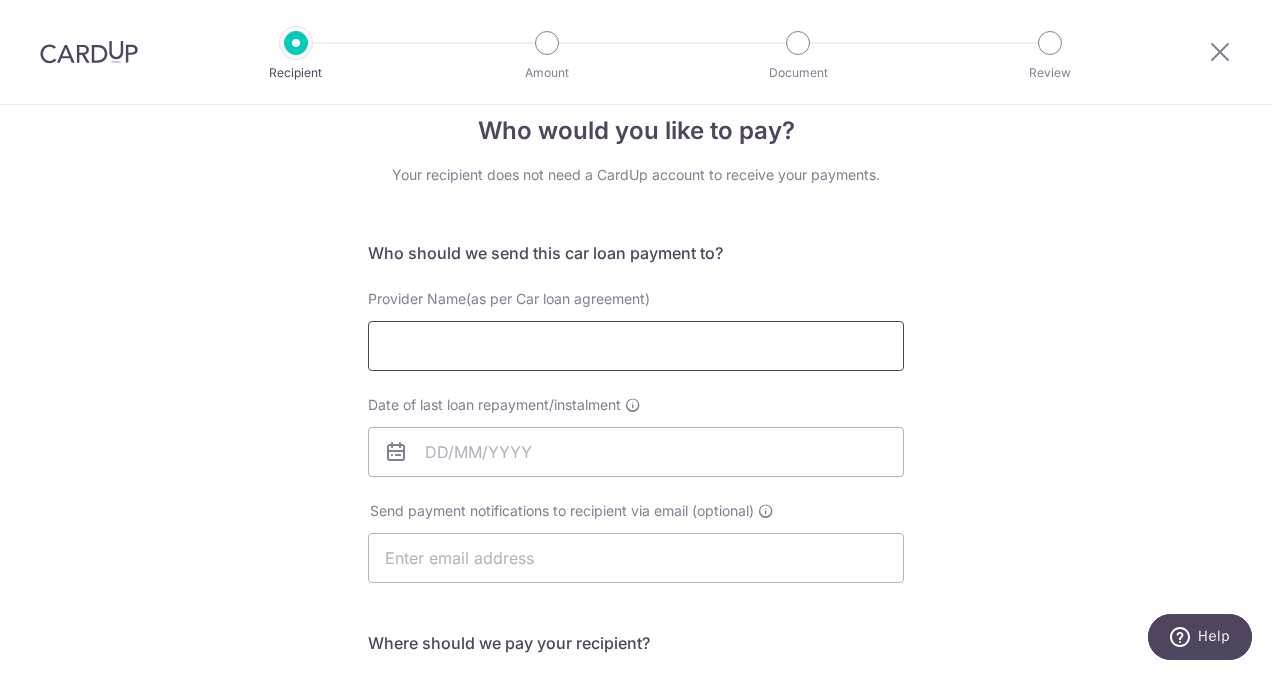 scroll, scrollTop: 28, scrollLeft: 0, axis: vertical 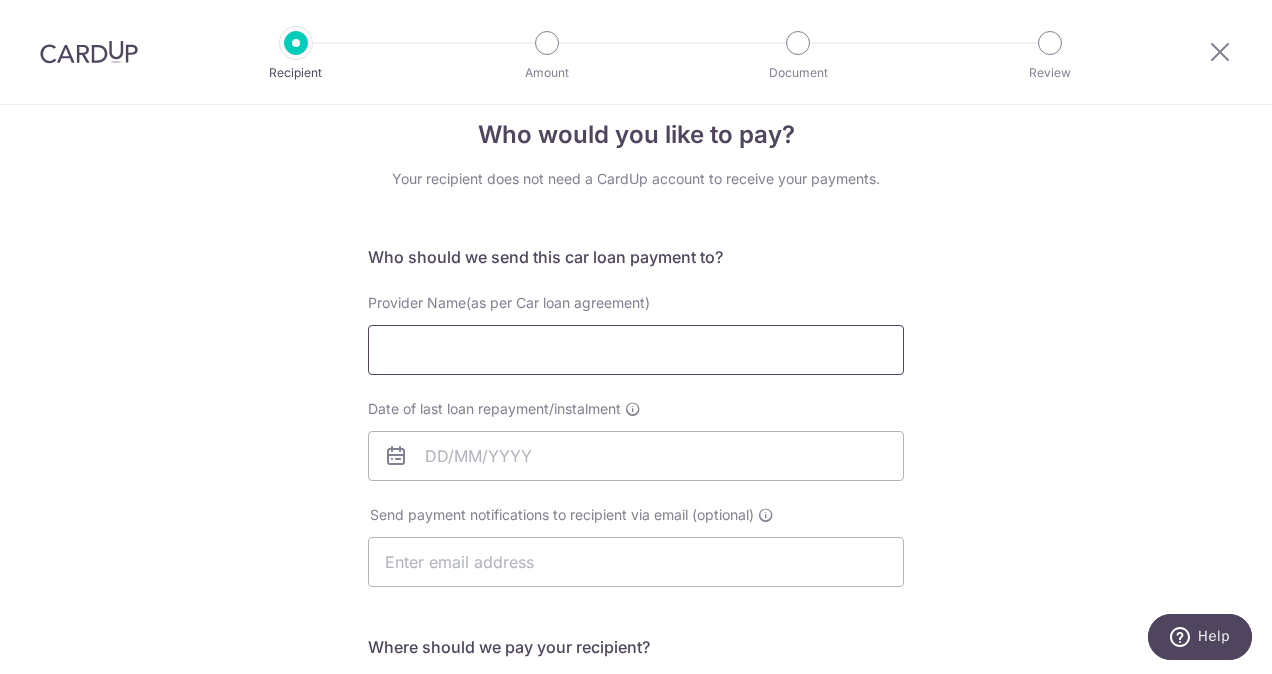 click on "Provider Name(as per Car loan agreement)" at bounding box center [636, 350] 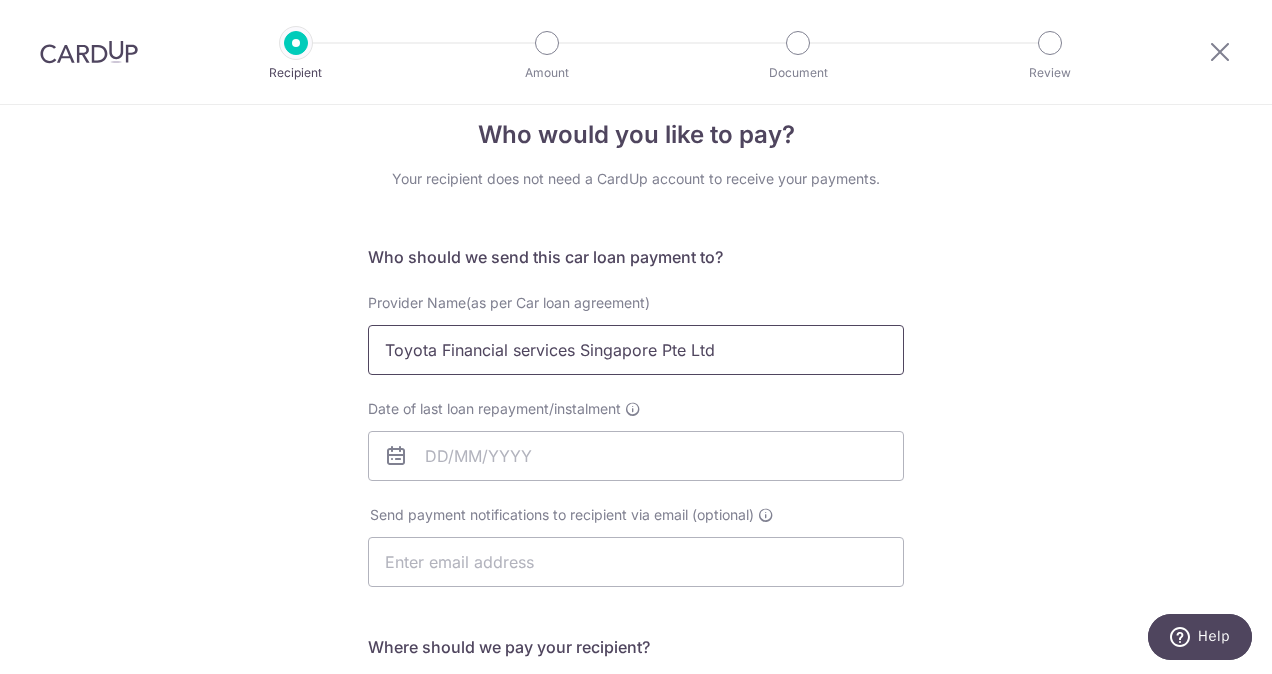 type on "Toyota Financial services Singapore Pte Ltd" 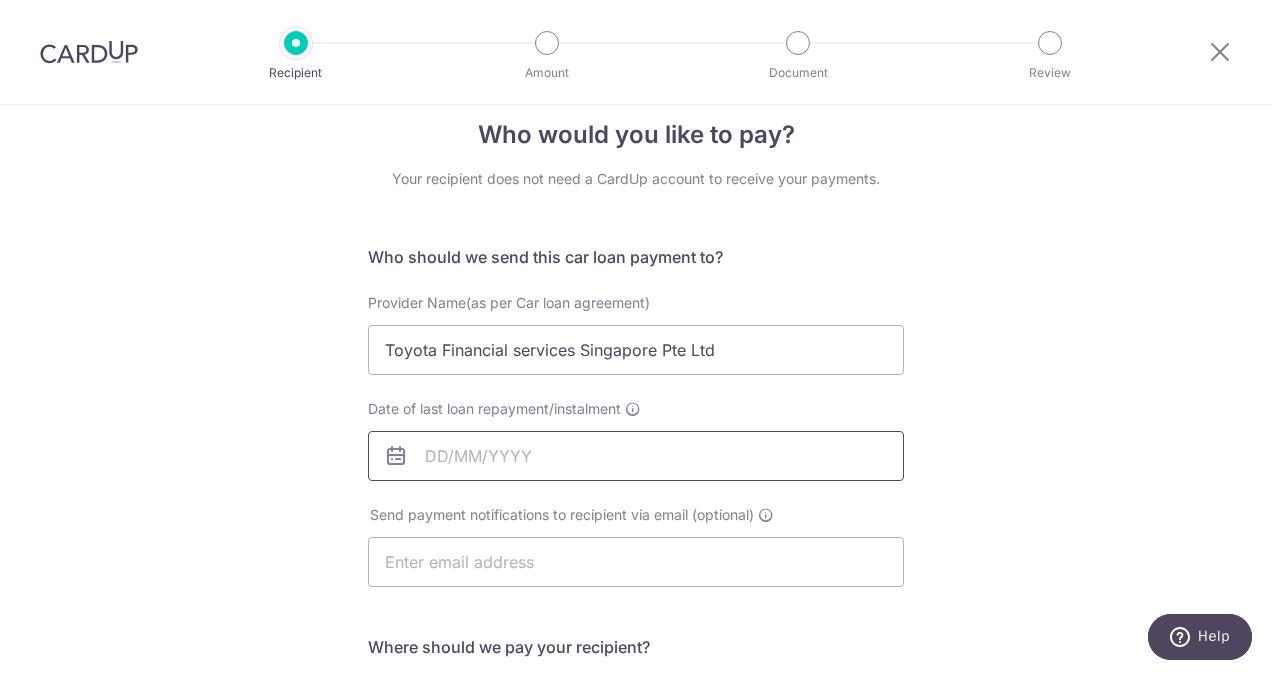click on "Date of last loan repayment/instalment" at bounding box center (636, 456) 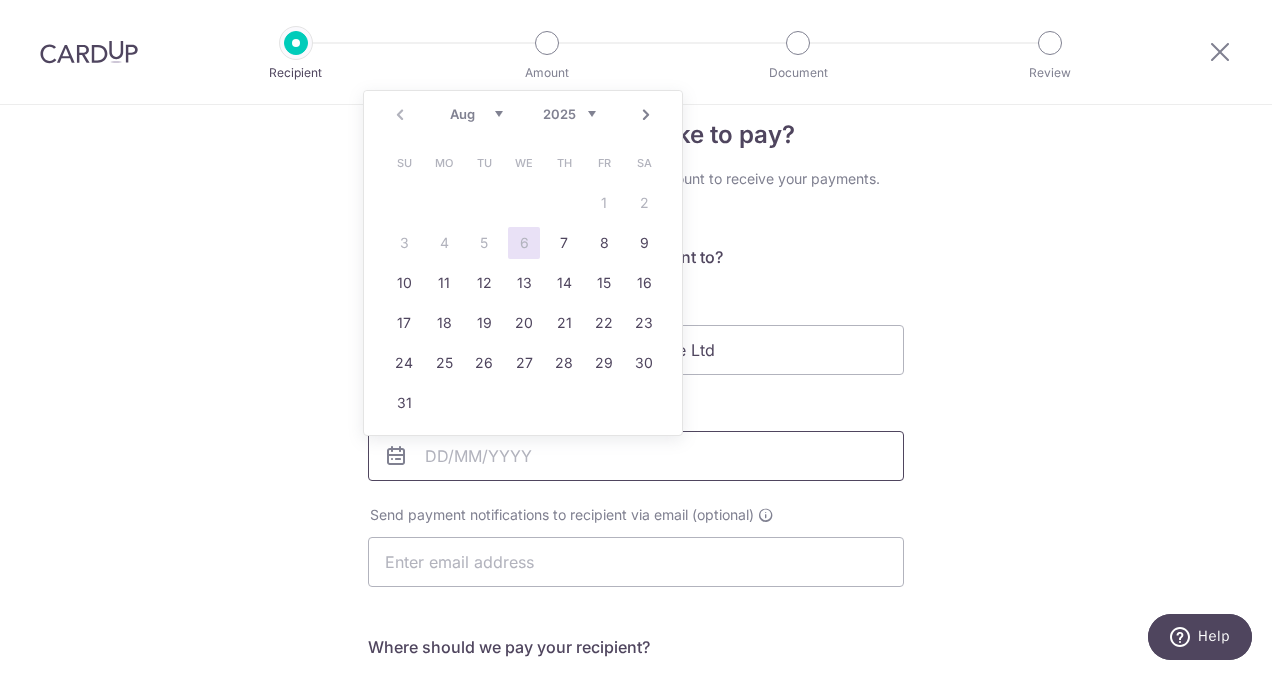 click on "Date of last loan repayment/instalment" at bounding box center [636, 456] 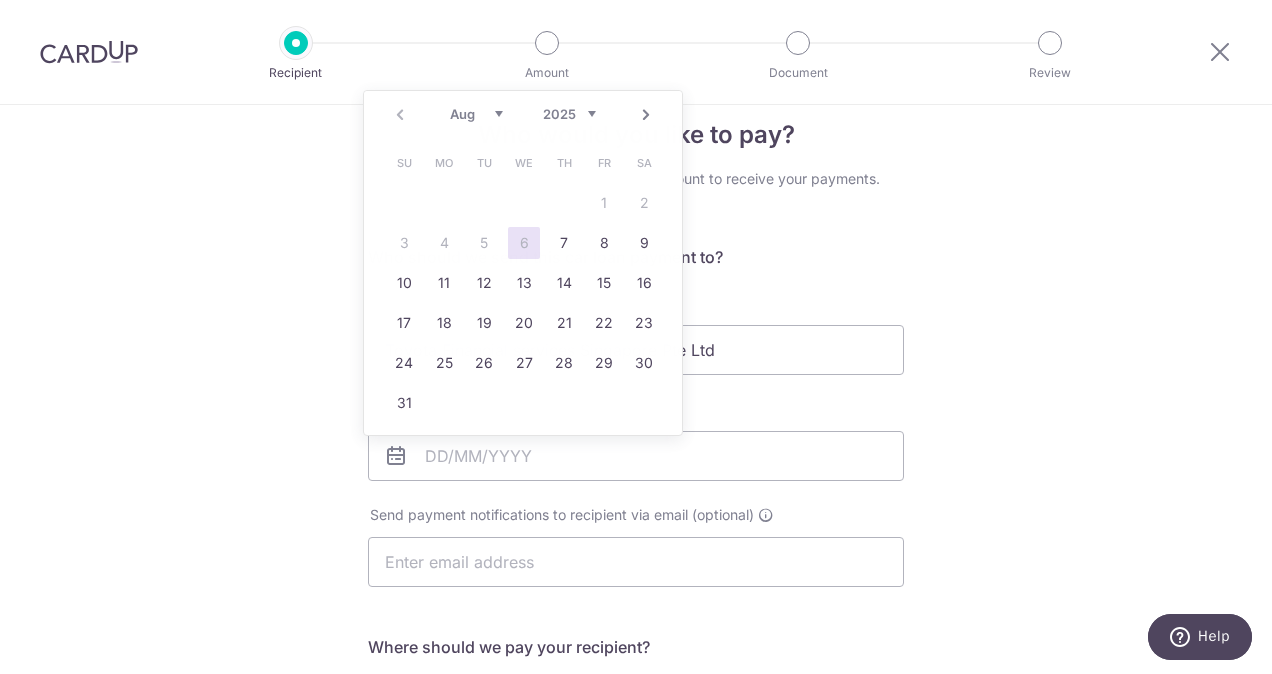 click on "Who would you like to pay?
Your recipient does not need a CardUp account to receive your payments.
Who should we send this car loan payment to?
Provider Name(as per Car loan agreement)
Toyota Financial services Singapore Pte Ltd
Date of last loan repayment/instalment
Send payment notifications to recipient via email (optional)" at bounding box center [636, 626] 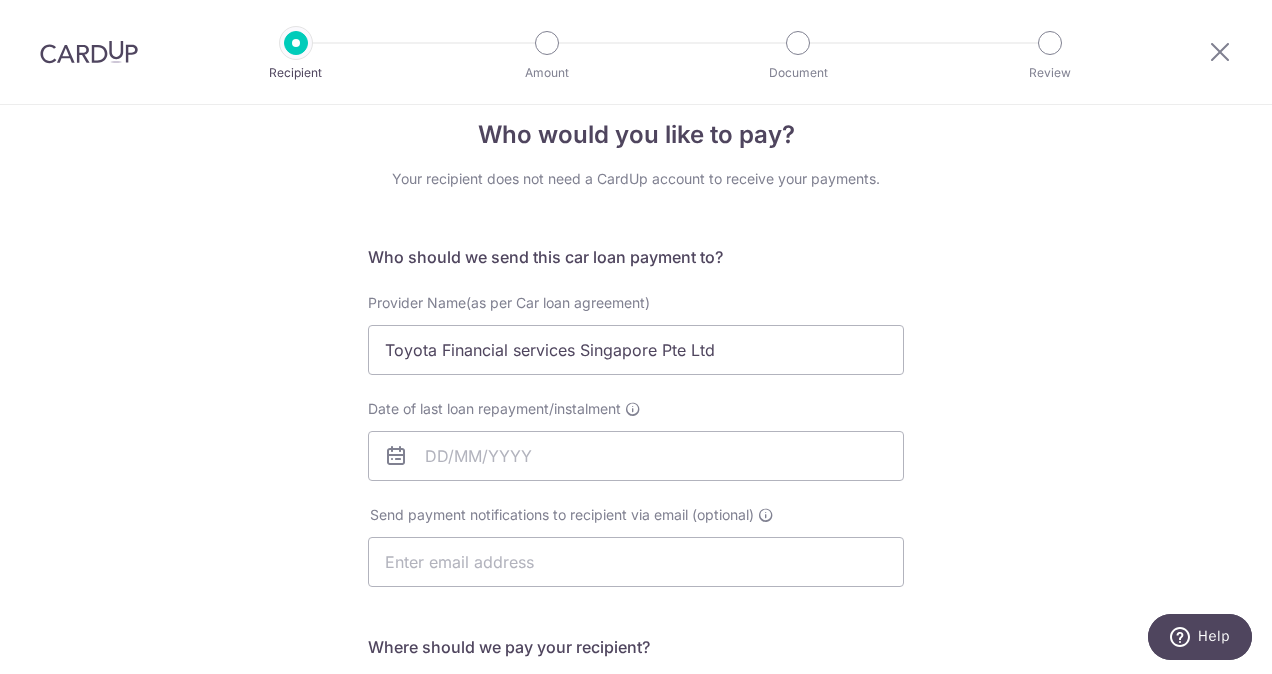 click at bounding box center (396, 456) 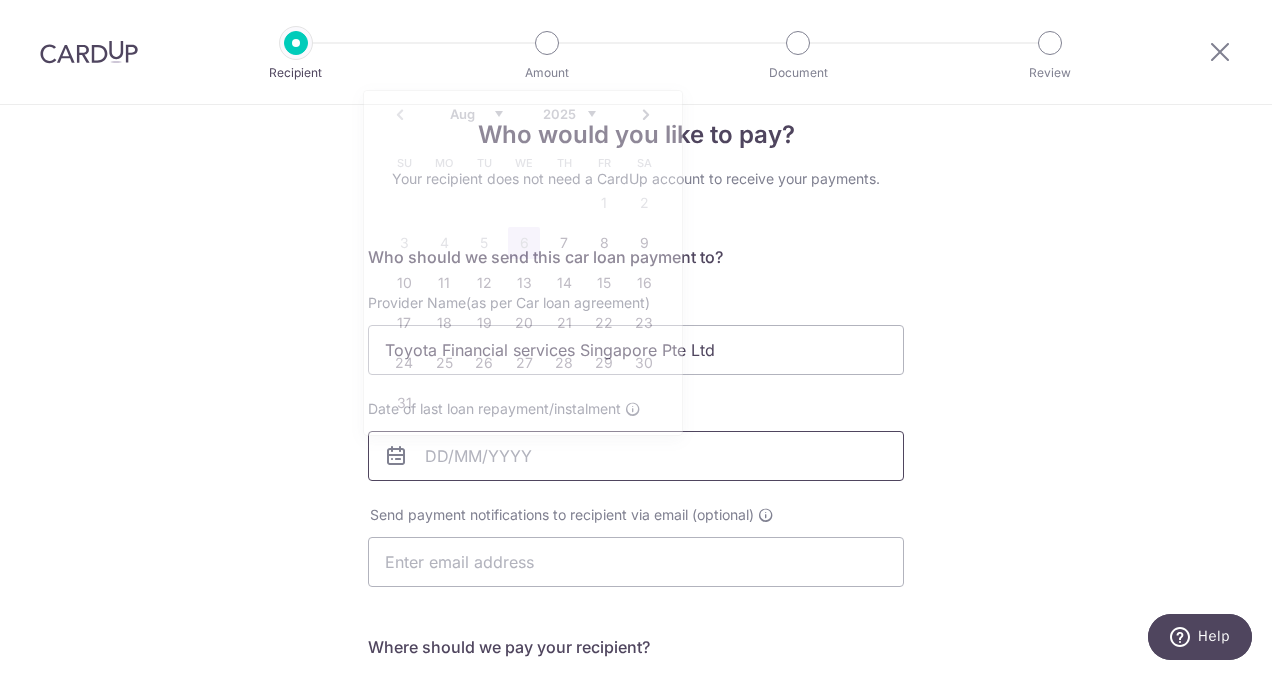 click on "Date of last loan repayment/instalment" at bounding box center (636, 456) 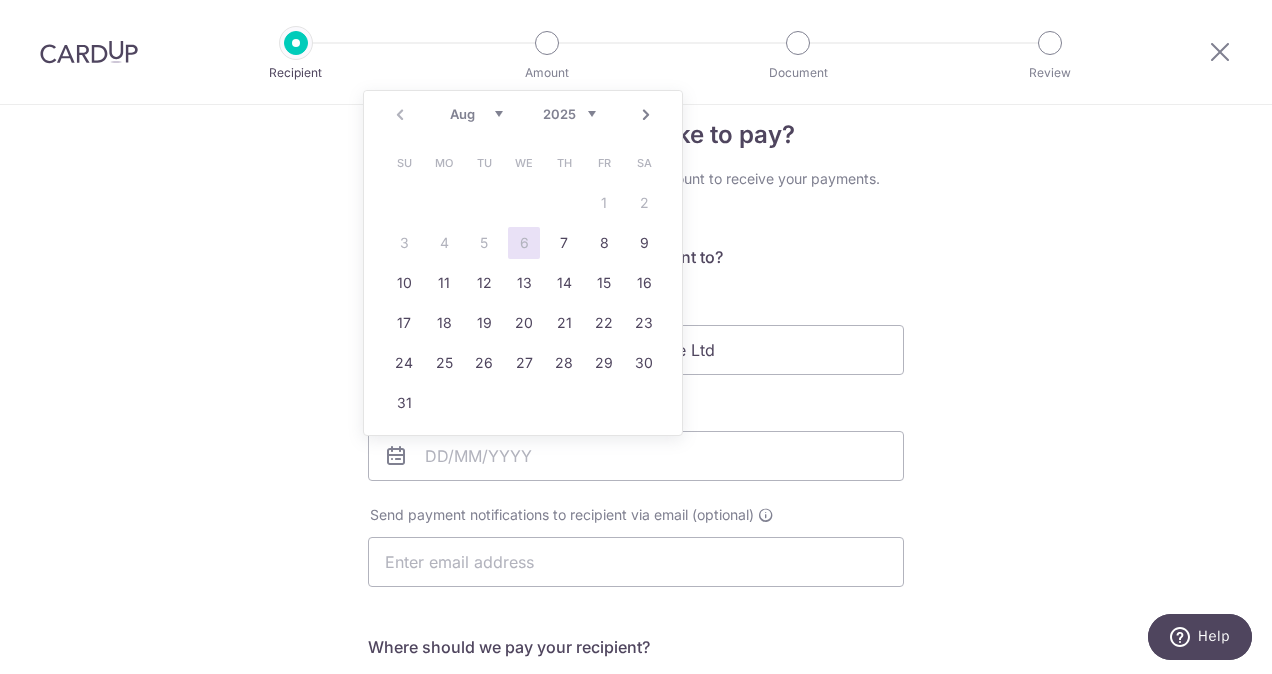 click on "2025 2026 2027 2028 2029 2030 2031 2032 2033 2034 2035" at bounding box center (569, 114) 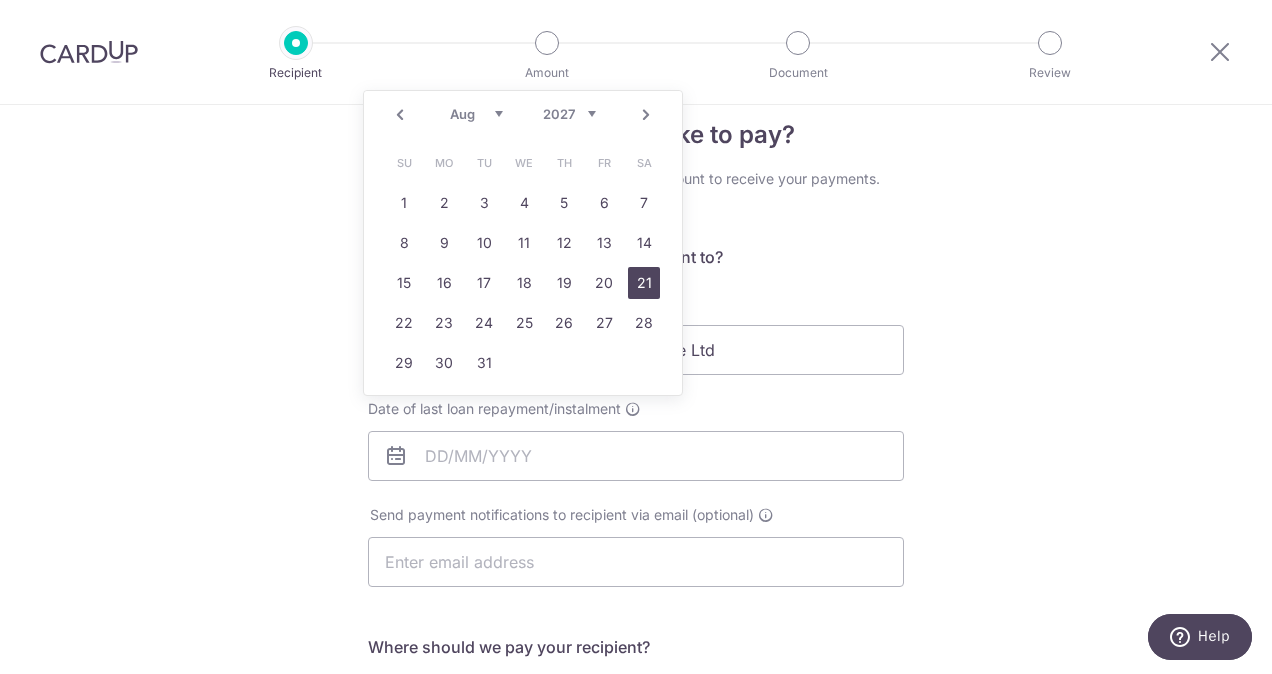 click on "21" at bounding box center (644, 283) 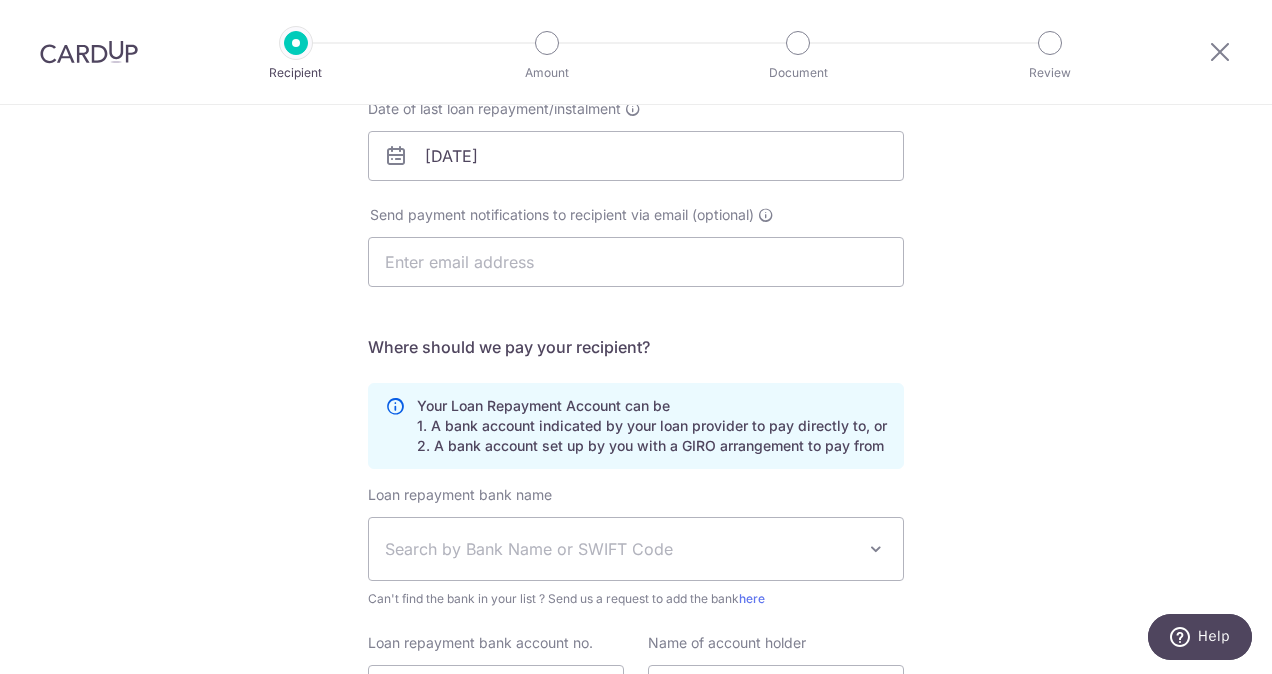 scroll, scrollTop: 527, scrollLeft: 0, axis: vertical 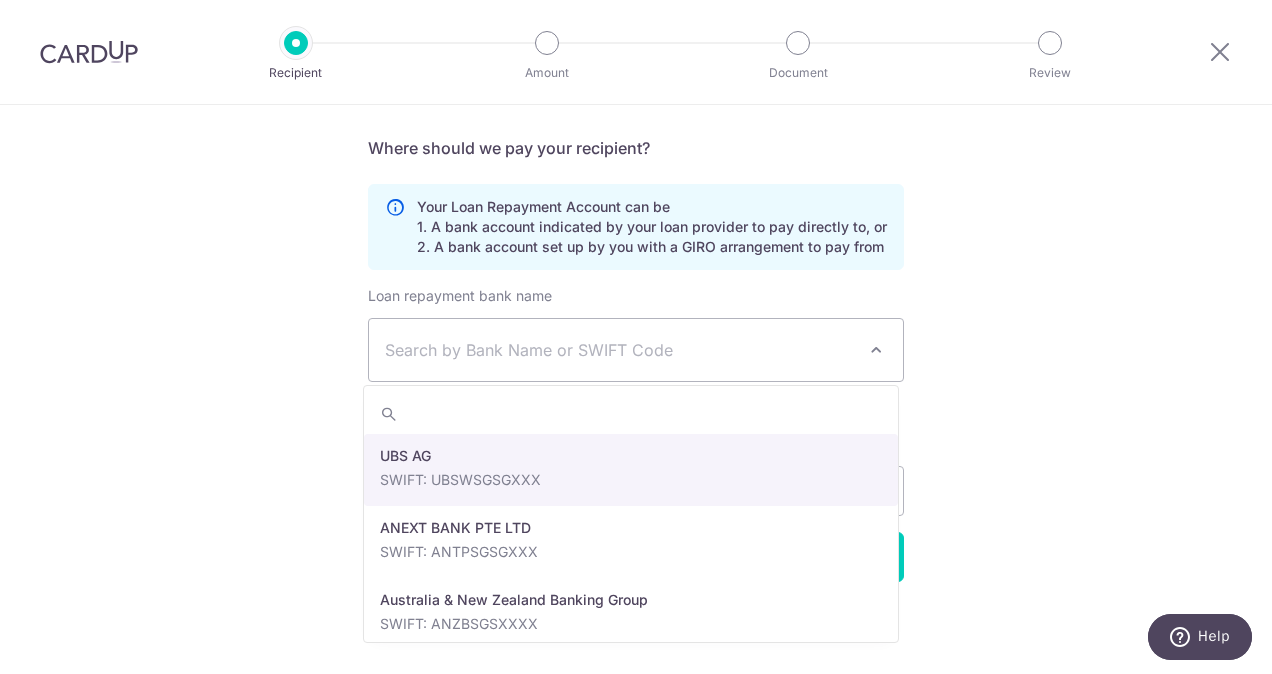 click on "Search by Bank Name or SWIFT Code" at bounding box center [636, 350] 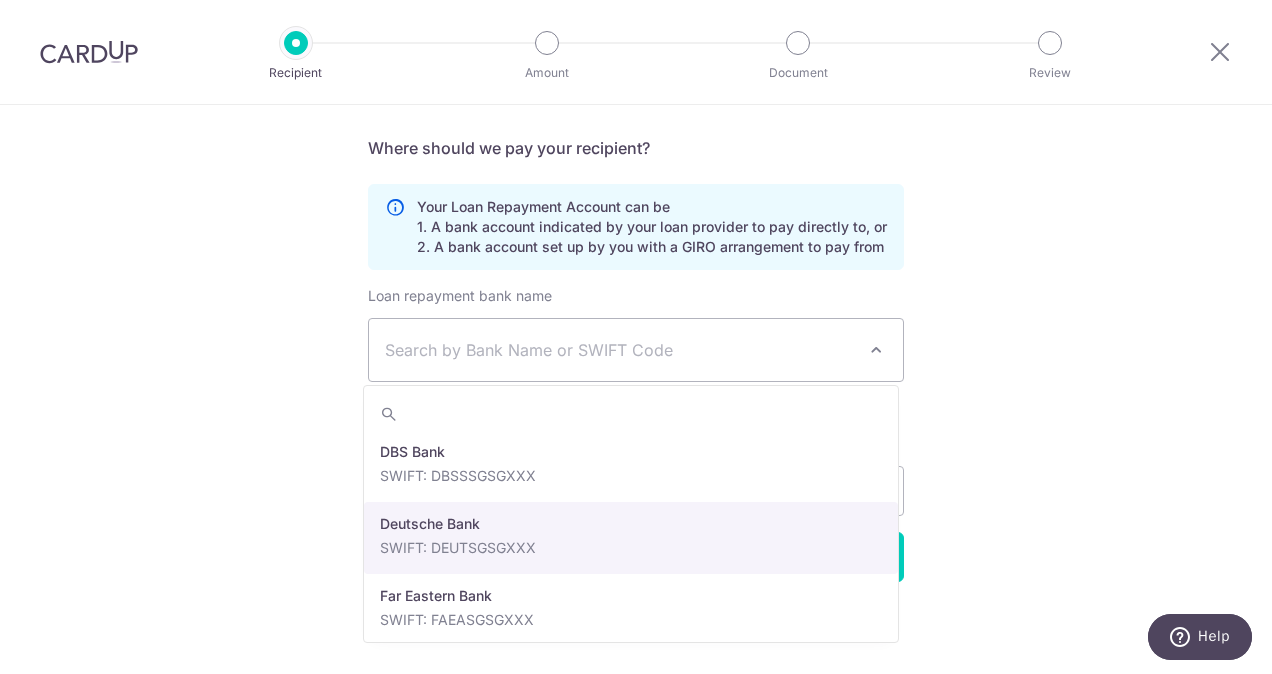 scroll, scrollTop: 1400, scrollLeft: 0, axis: vertical 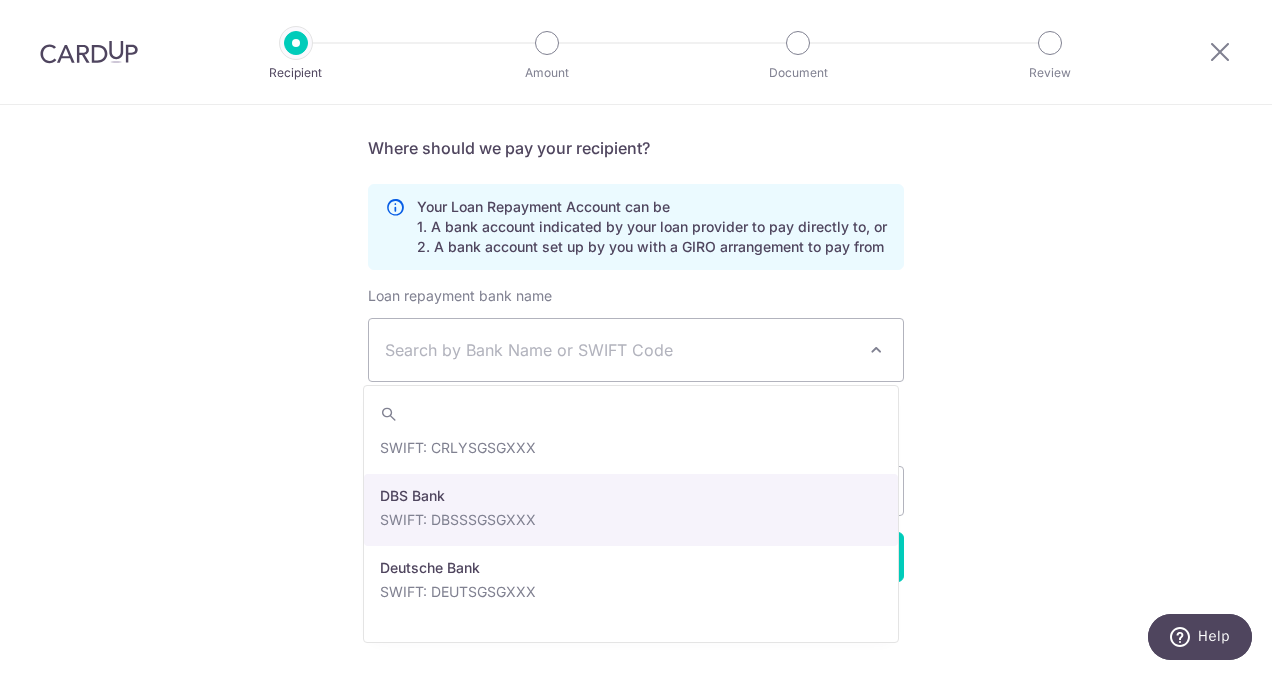 select on "6" 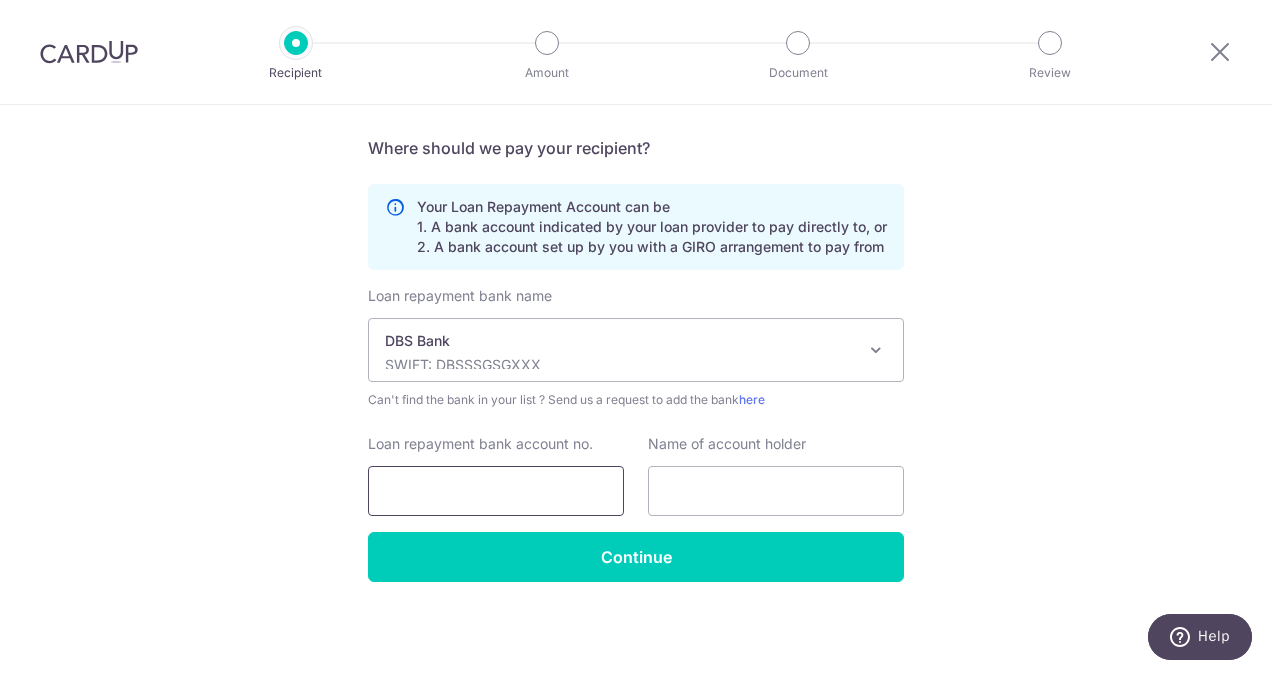 click on "Loan repayment bank account no." at bounding box center [496, 491] 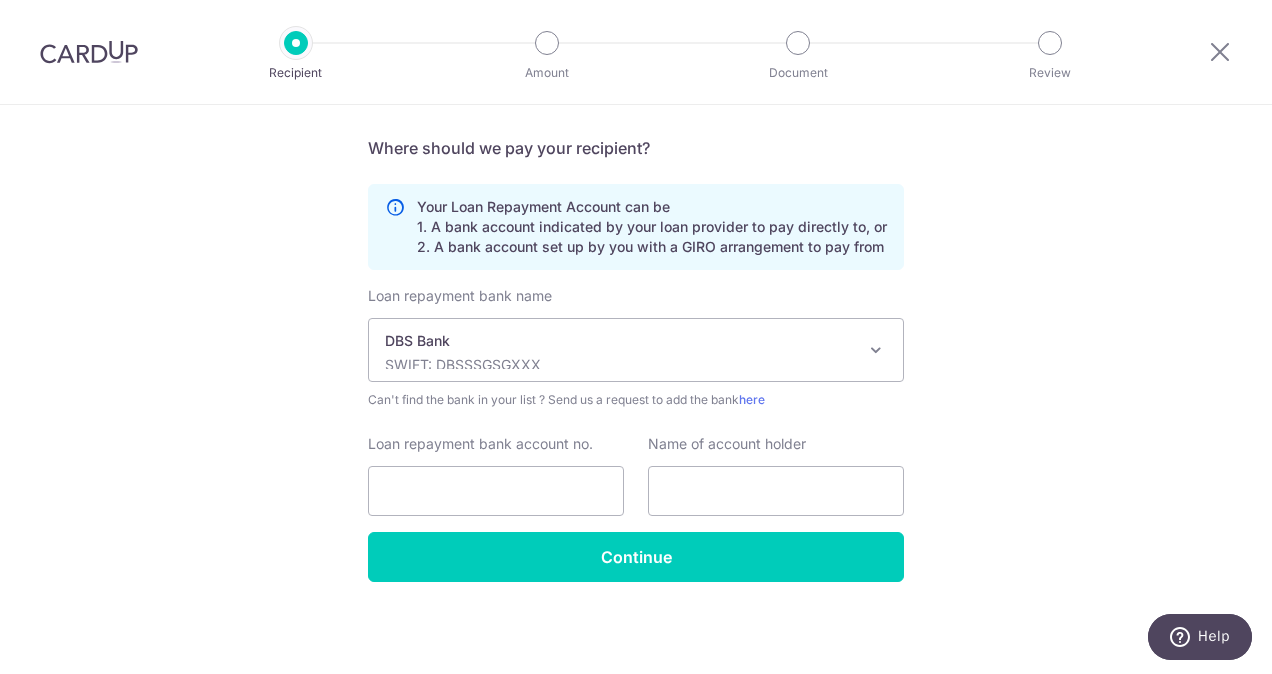 click on "Who would you like to pay?
Your recipient does not need a CardUp account to receive your payments.
Who should we send this car loan payment to?
Provider Name(as per Car loan agreement)
Toyota Financial services Singapore Pte Ltd
Date of last loan repayment/instalment
21/08/2027
Send payment notifications to recipient via email (optional)
URL" at bounding box center [636, 127] 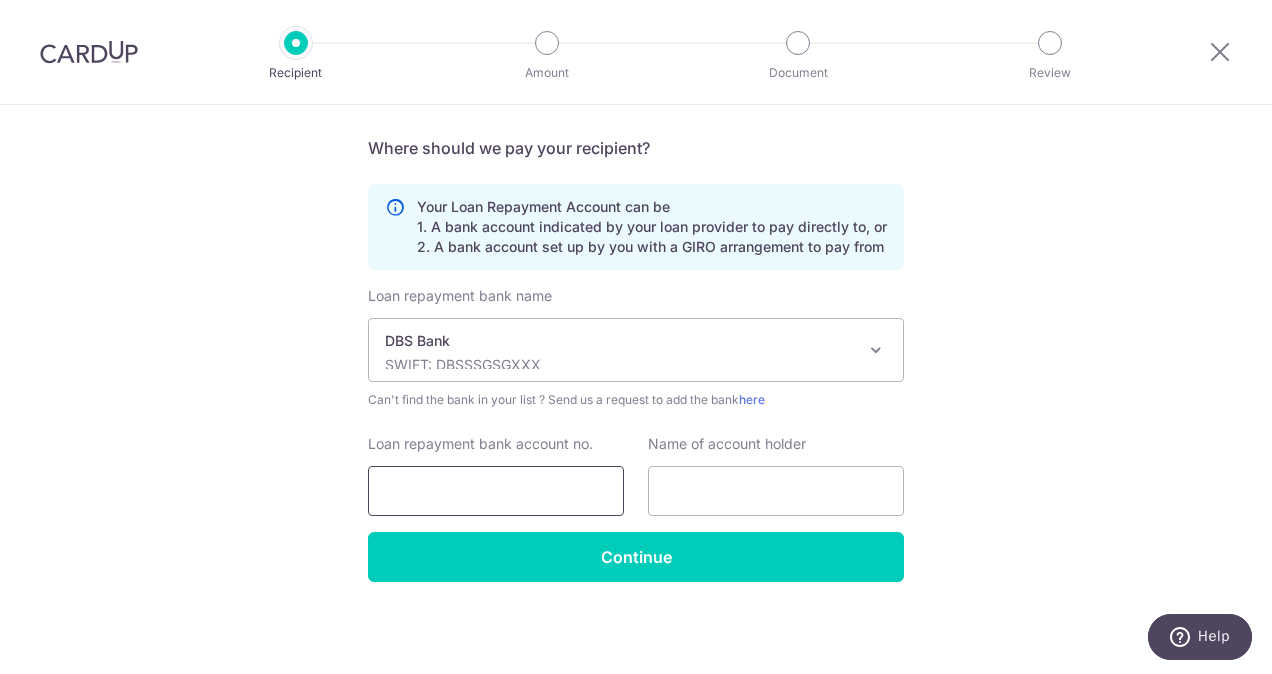click on "Loan repayment bank account no." at bounding box center [496, 491] 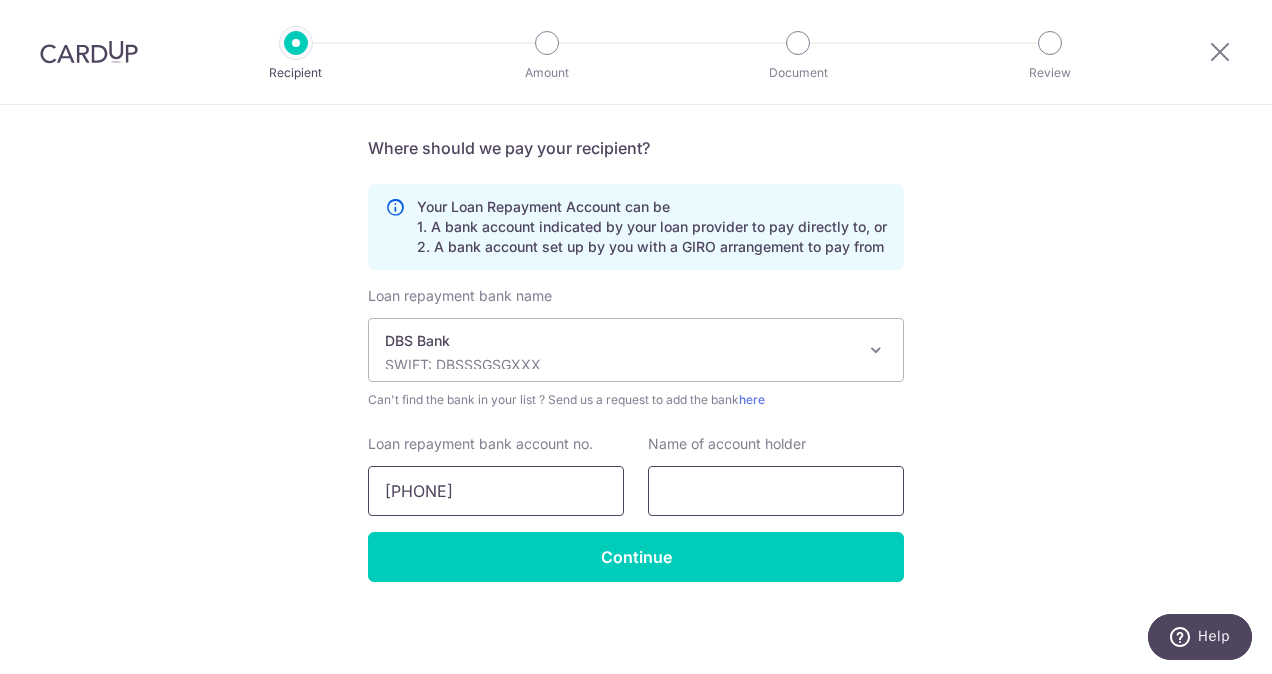 type on "0720197720" 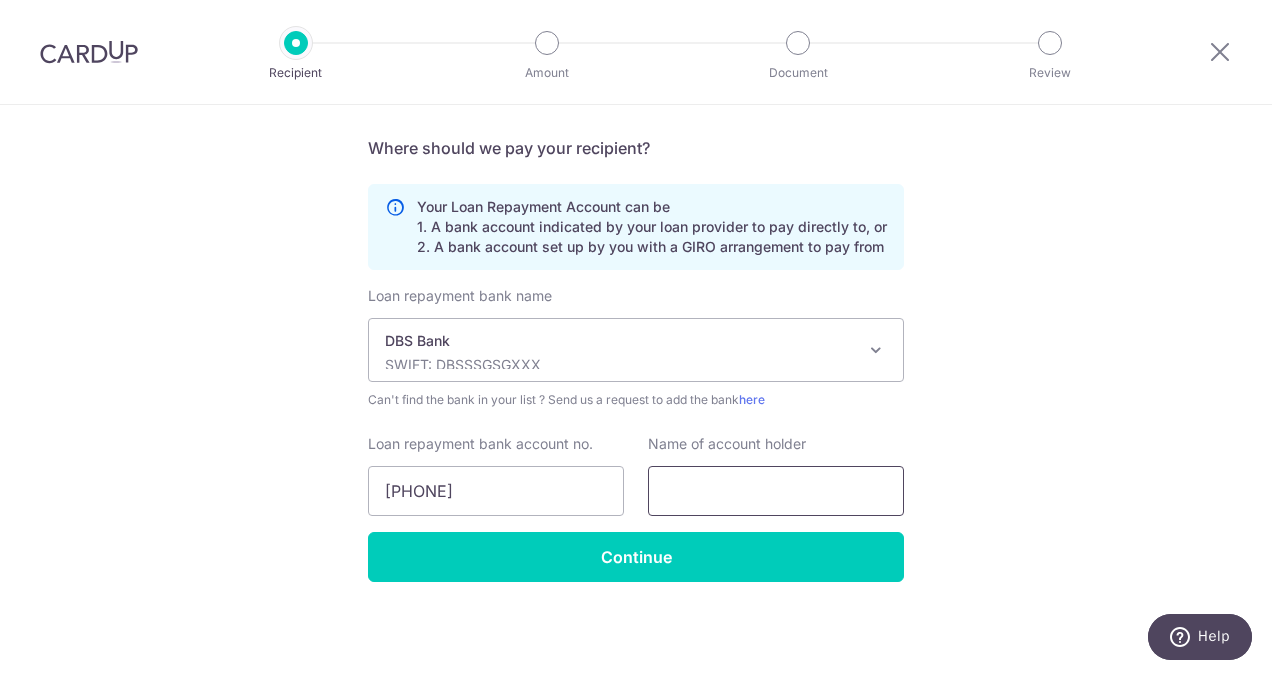 click at bounding box center (776, 491) 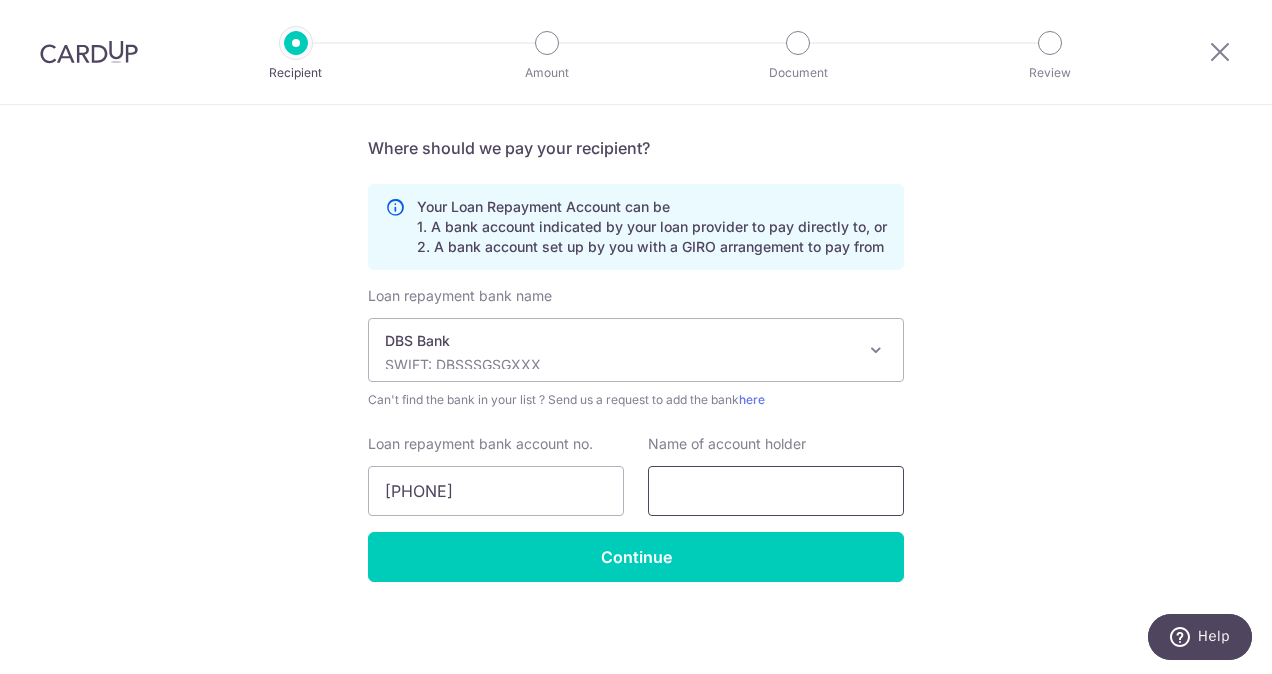 click at bounding box center (776, 491) 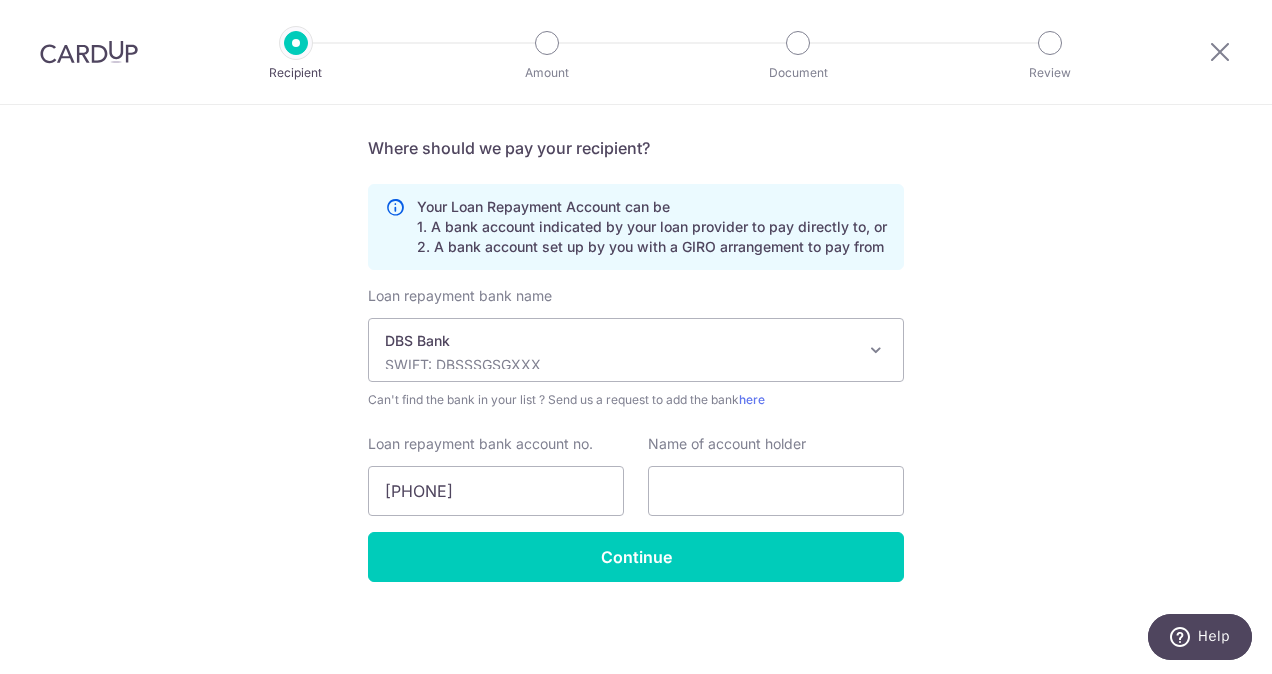 click on "Who would you like to pay?
Your recipient does not need a CardUp account to receive your payments.
Who should we send this car loan payment to?
Provider Name(as per Car loan agreement)
Toyota Financial services Singapore Pte Ltd
Date of last loan repayment/instalment
21/08/2027
Send payment notifications to recipient via email (optional)
URL" at bounding box center (636, 127) 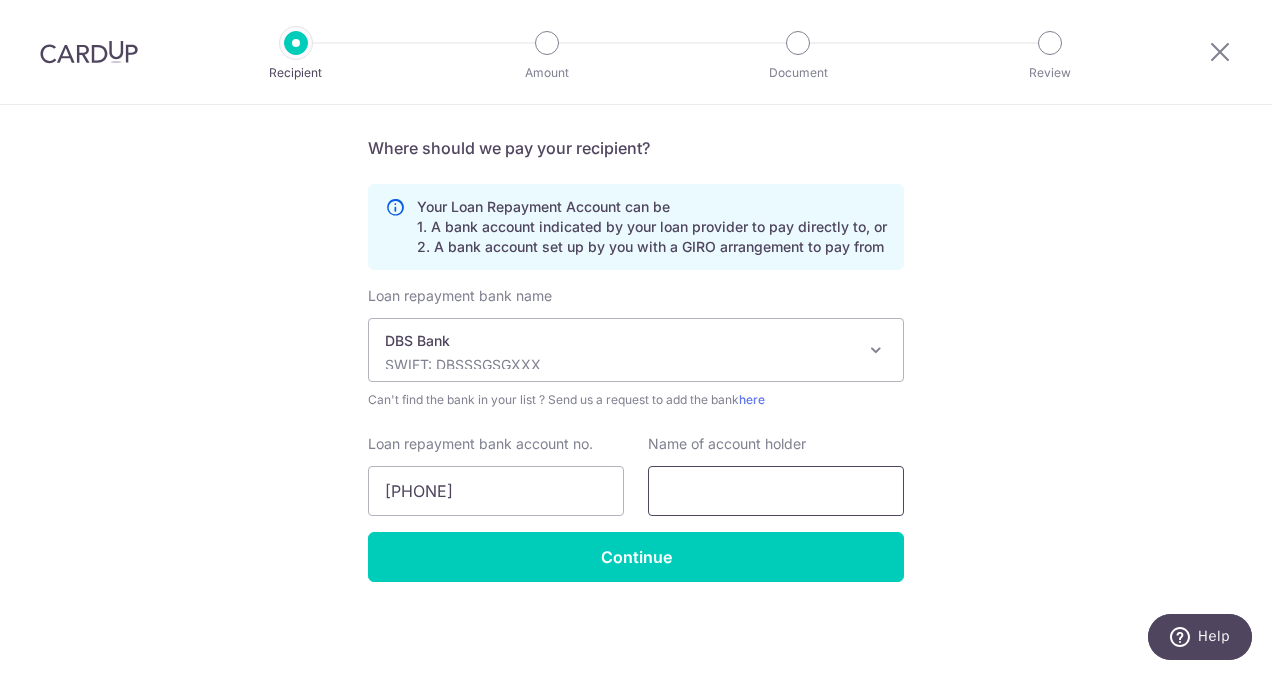 click at bounding box center (776, 491) 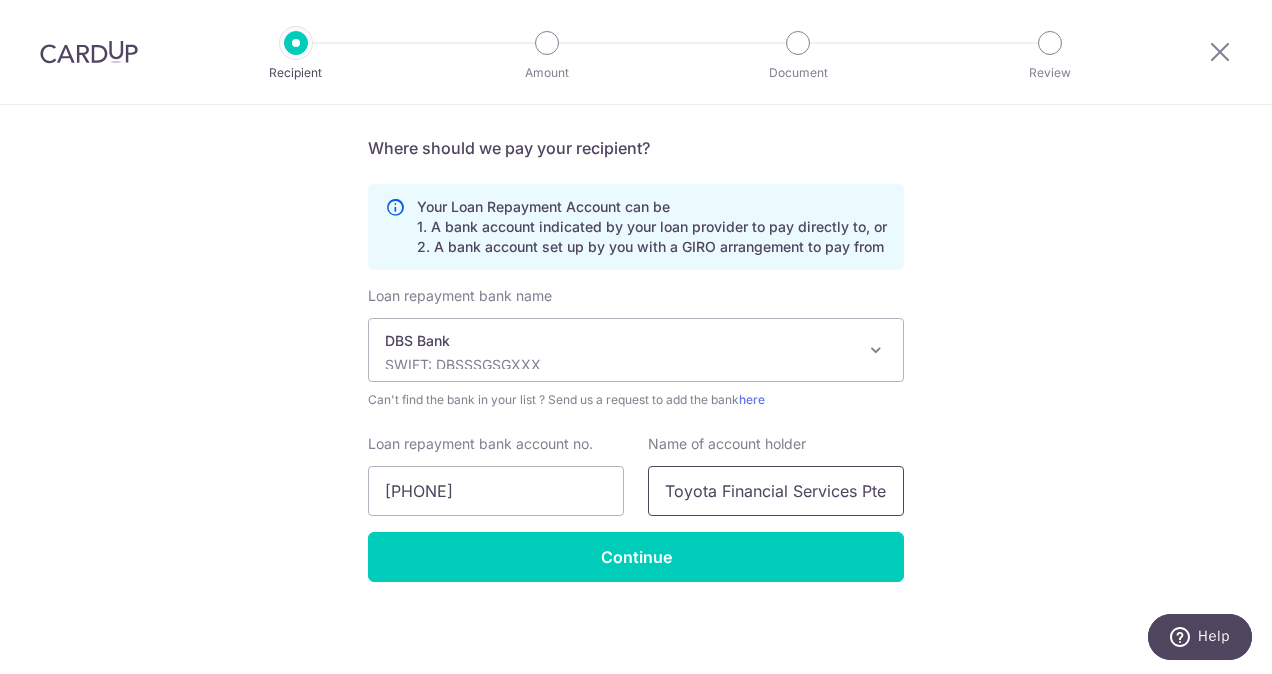 type on "sales@tfssg.sg" 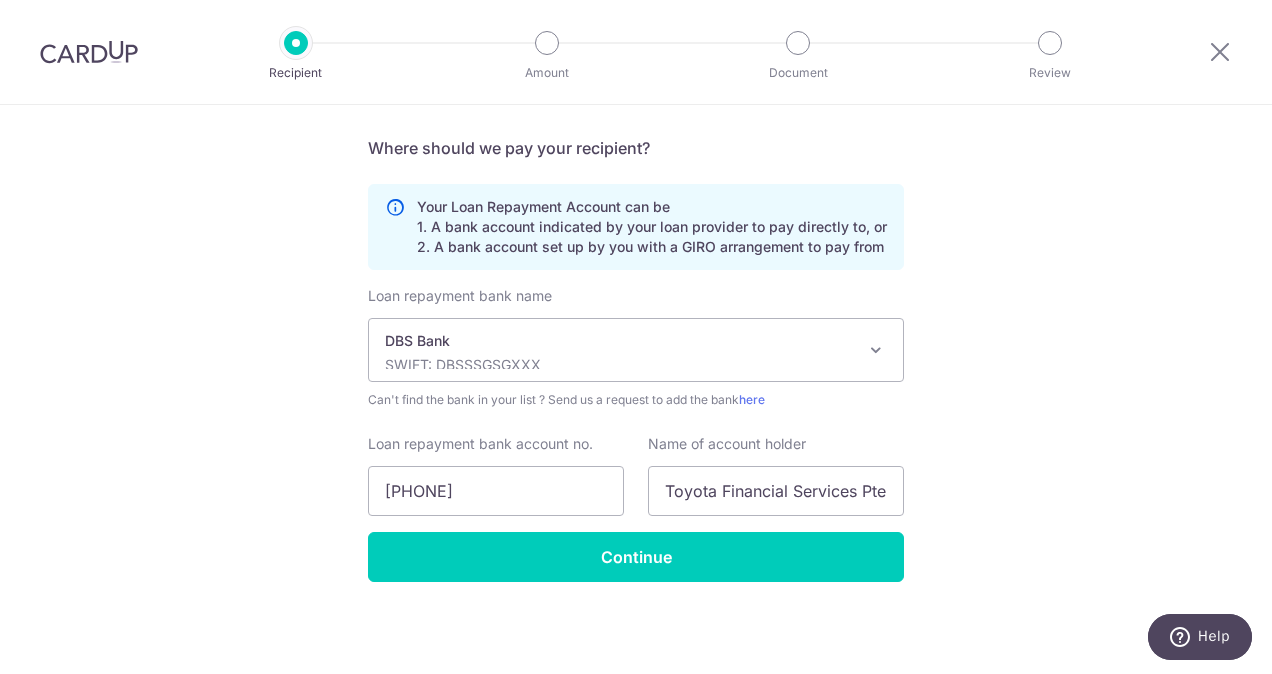 drag, startPoint x: 1054, startPoint y: 543, endPoint x: 974, endPoint y: 533, distance: 80.622574 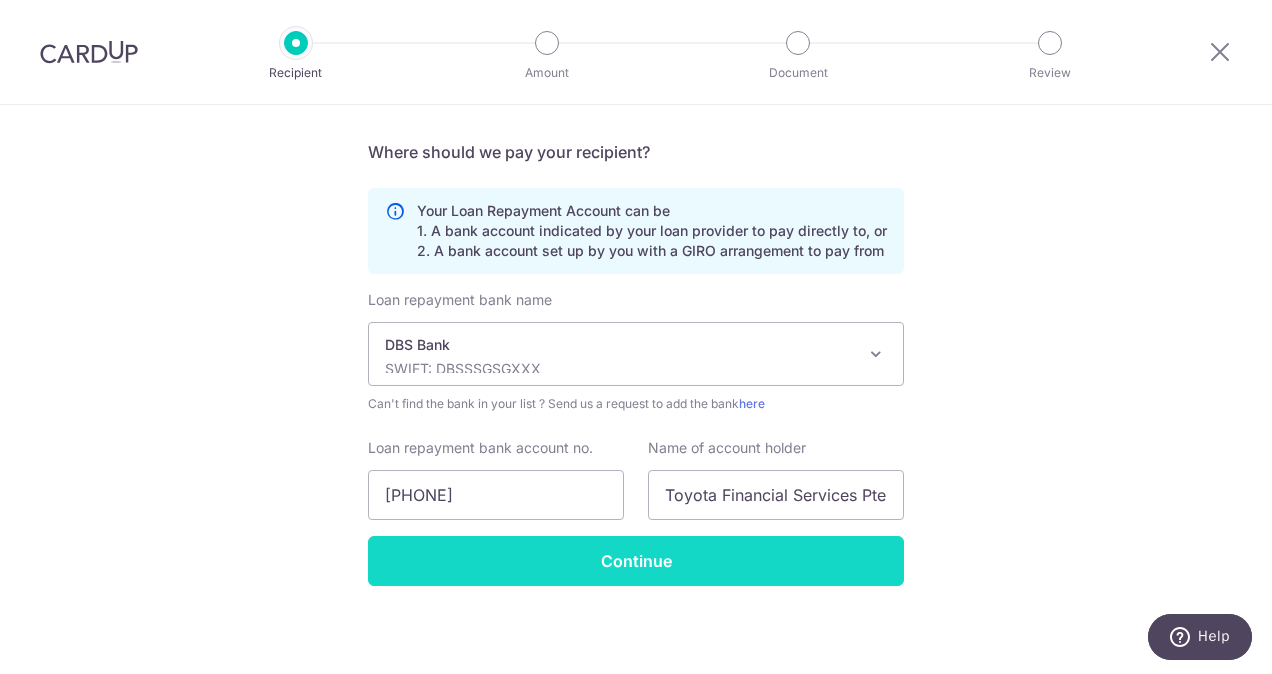 scroll, scrollTop: 527, scrollLeft: 0, axis: vertical 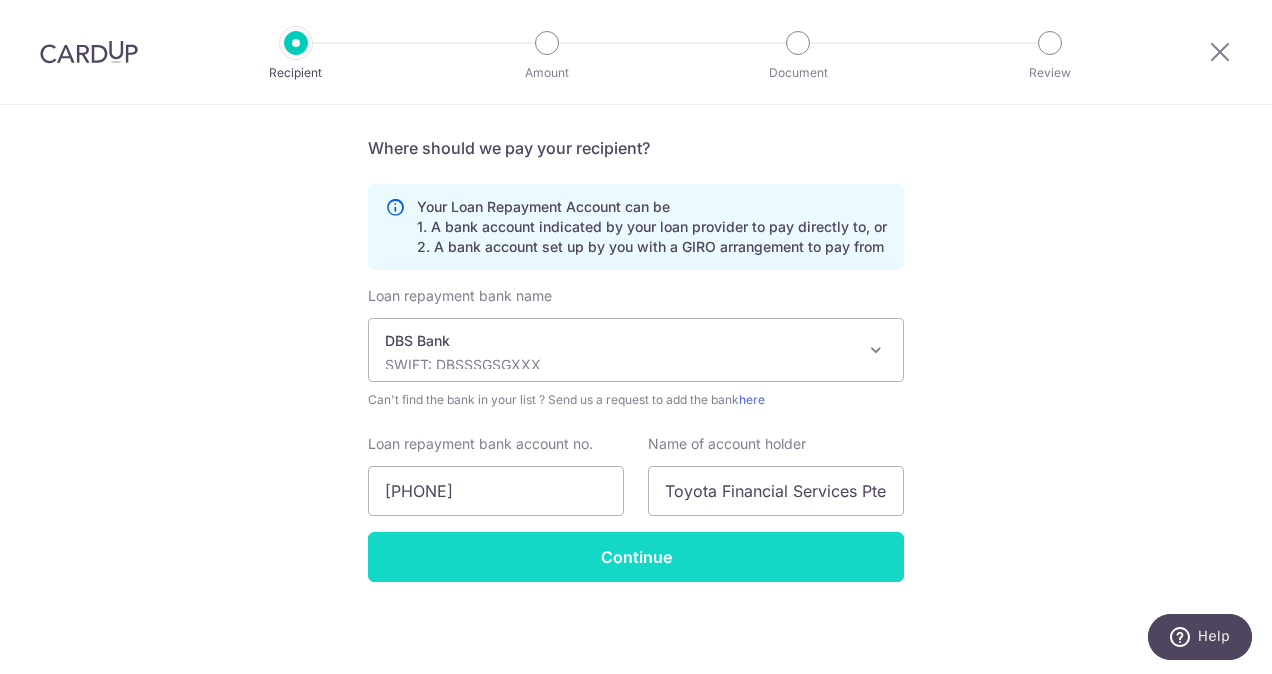click on "Continue" at bounding box center (636, 557) 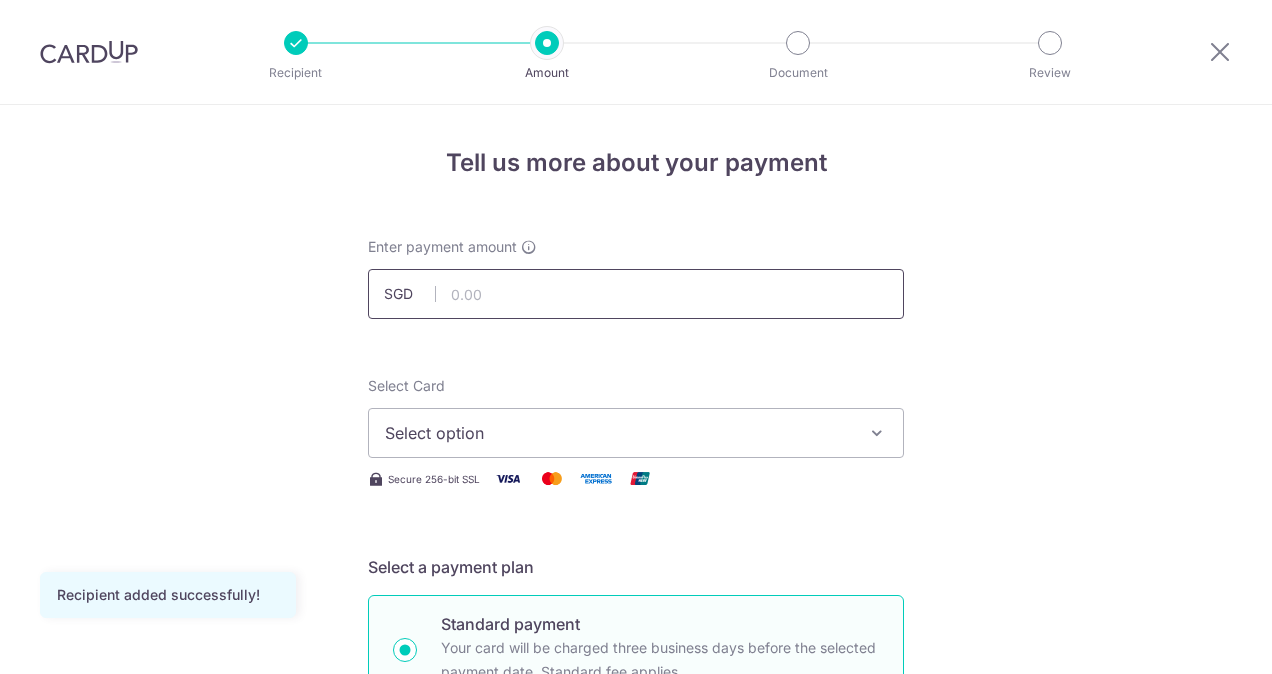scroll, scrollTop: 0, scrollLeft: 0, axis: both 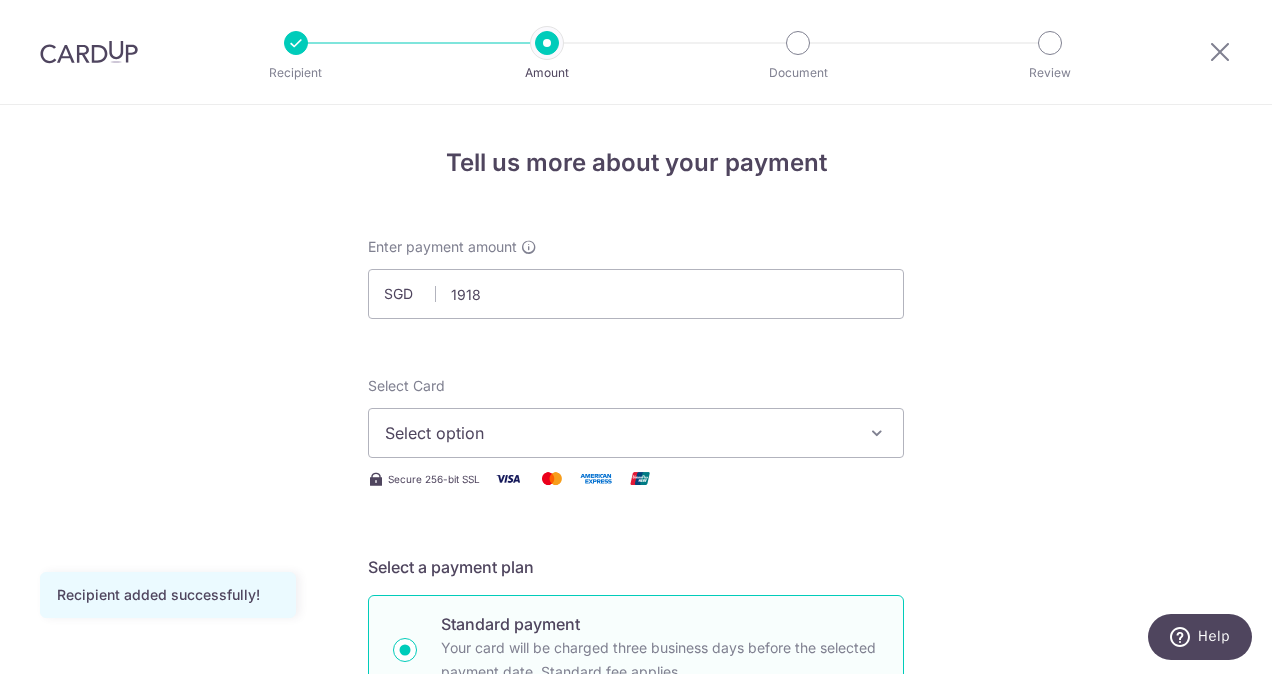 type on "1,918.00" 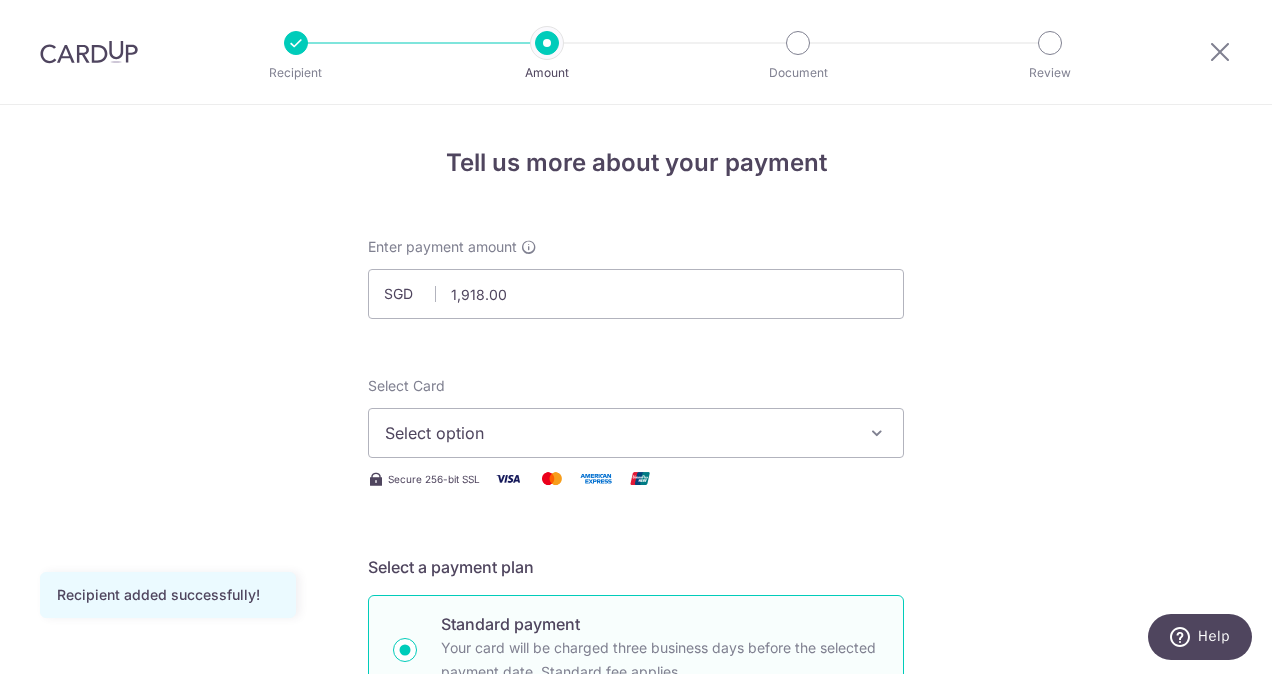 click on "Tell us more about your payment
Enter payment amount
SGD
1,918.00
1918.00
Recipient added successfully!
Select Card
Select option
Add credit card
Your Cards
**** 0091
**** 9172
**** 4527
**** 4170
Secure 256-bit SSL
Text
Card" at bounding box center (636, 1009) 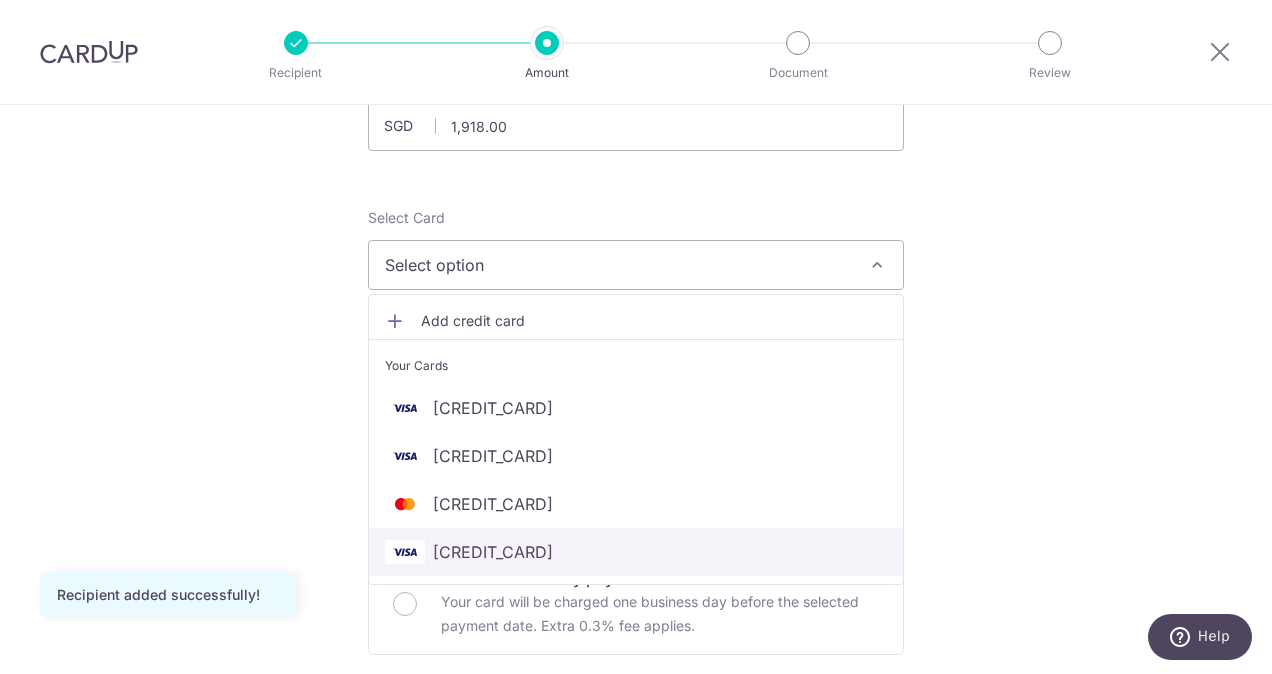 scroll, scrollTop: 200, scrollLeft: 0, axis: vertical 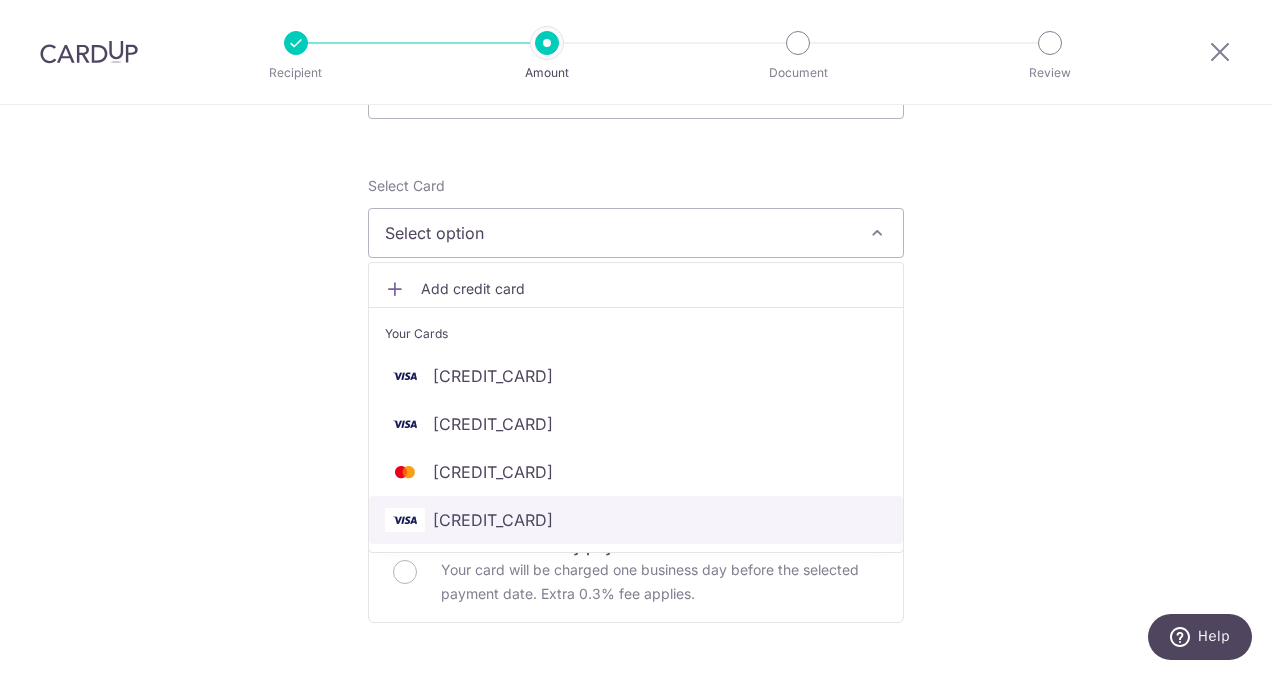 click on "**** 4170" at bounding box center (636, 520) 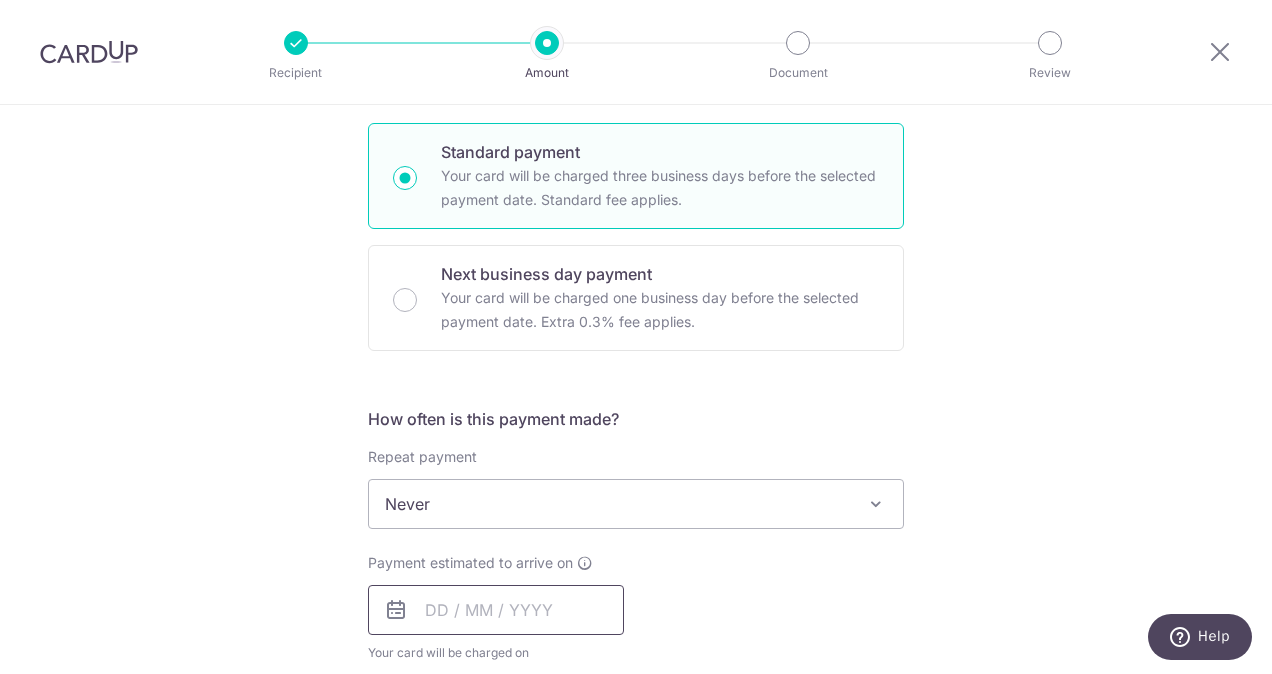 scroll, scrollTop: 600, scrollLeft: 0, axis: vertical 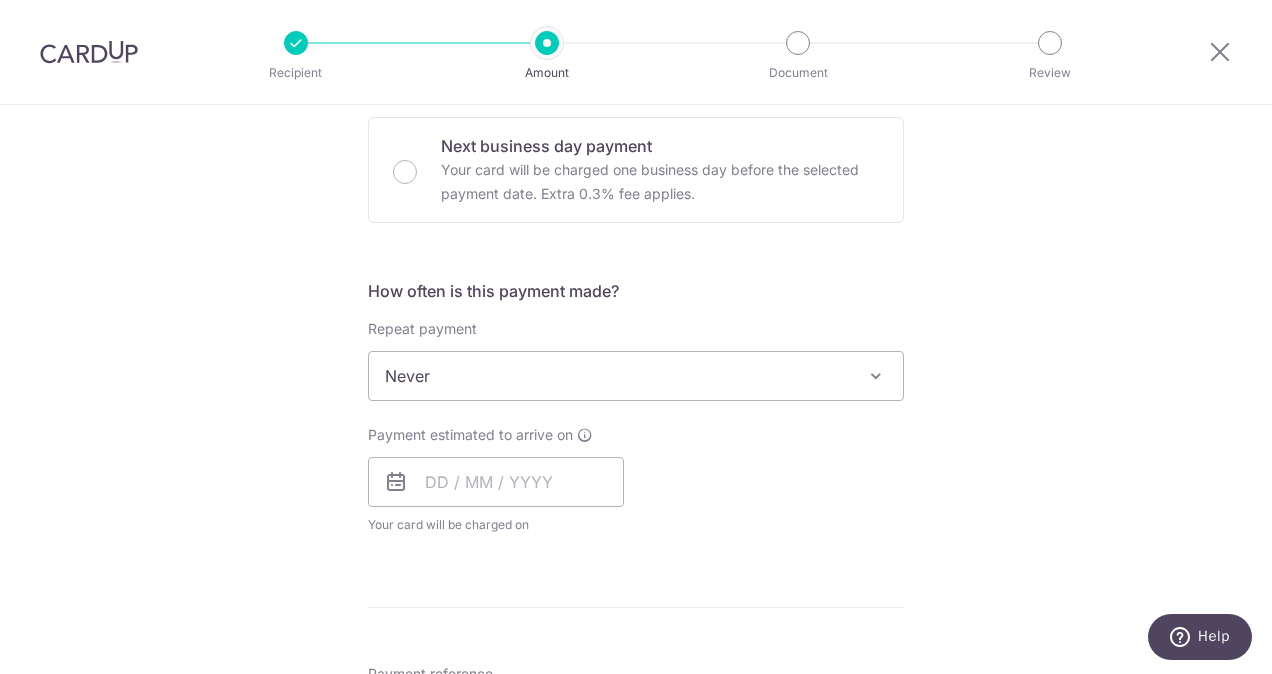click on "Never" at bounding box center [636, 376] 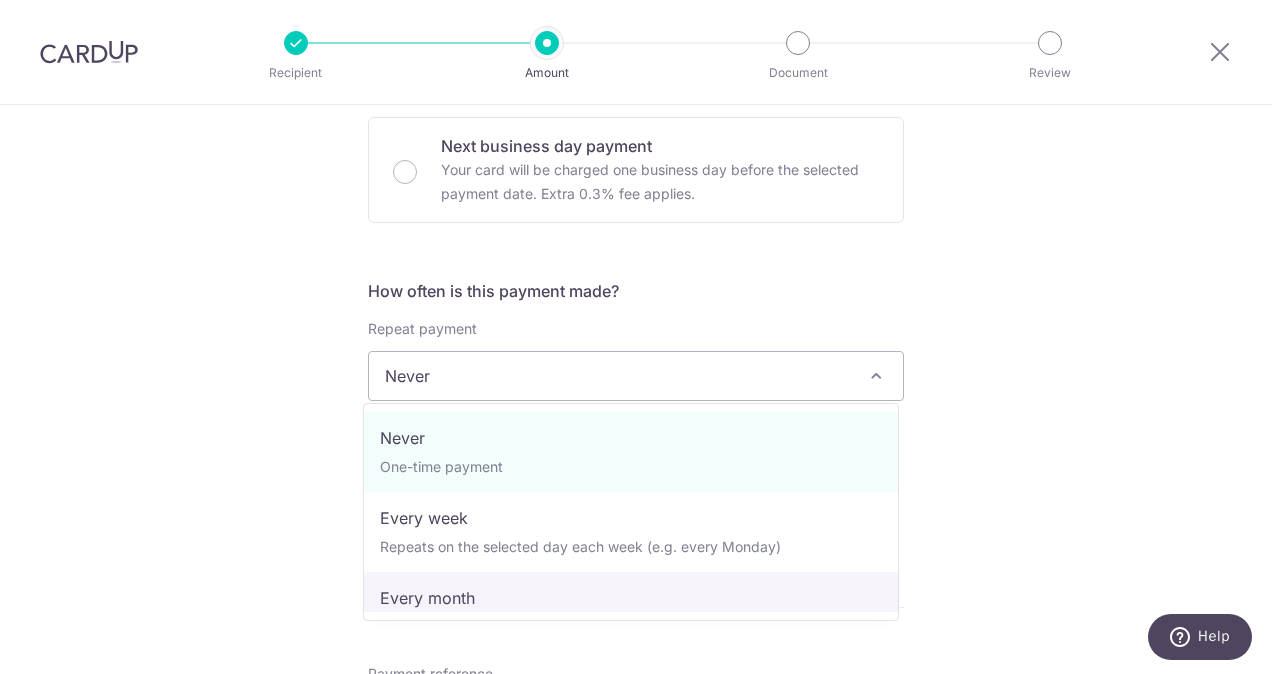 select on "3" 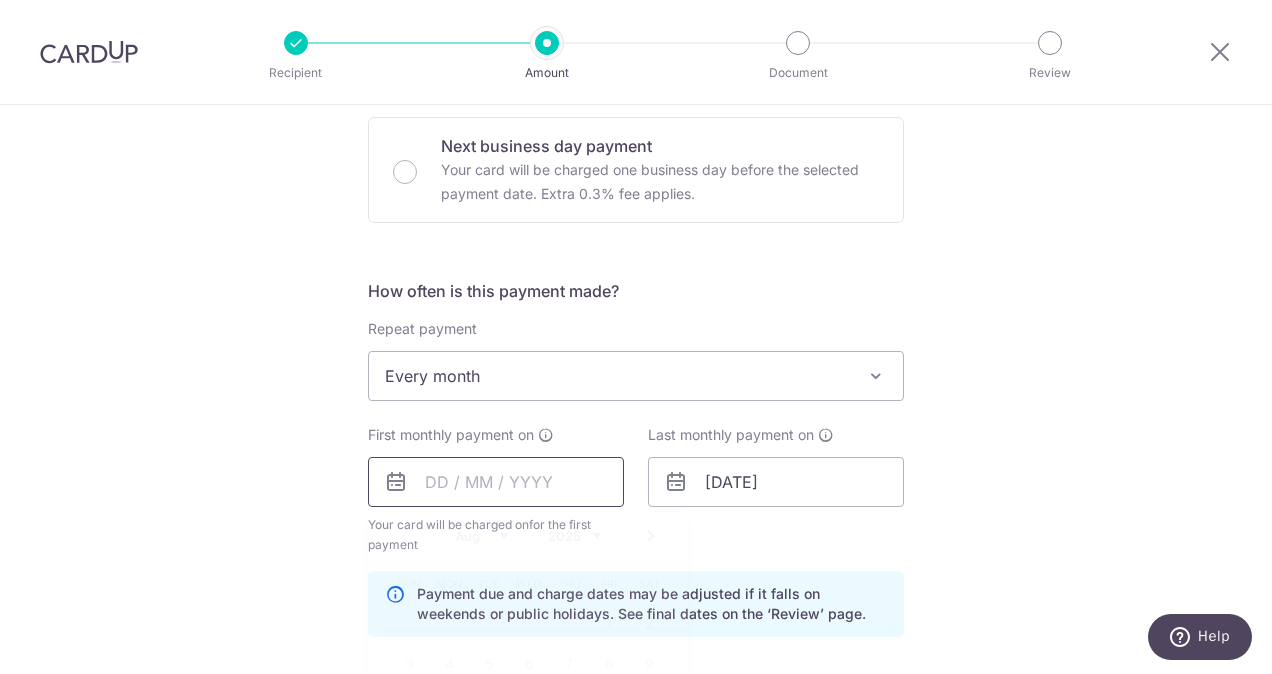 click at bounding box center [496, 482] 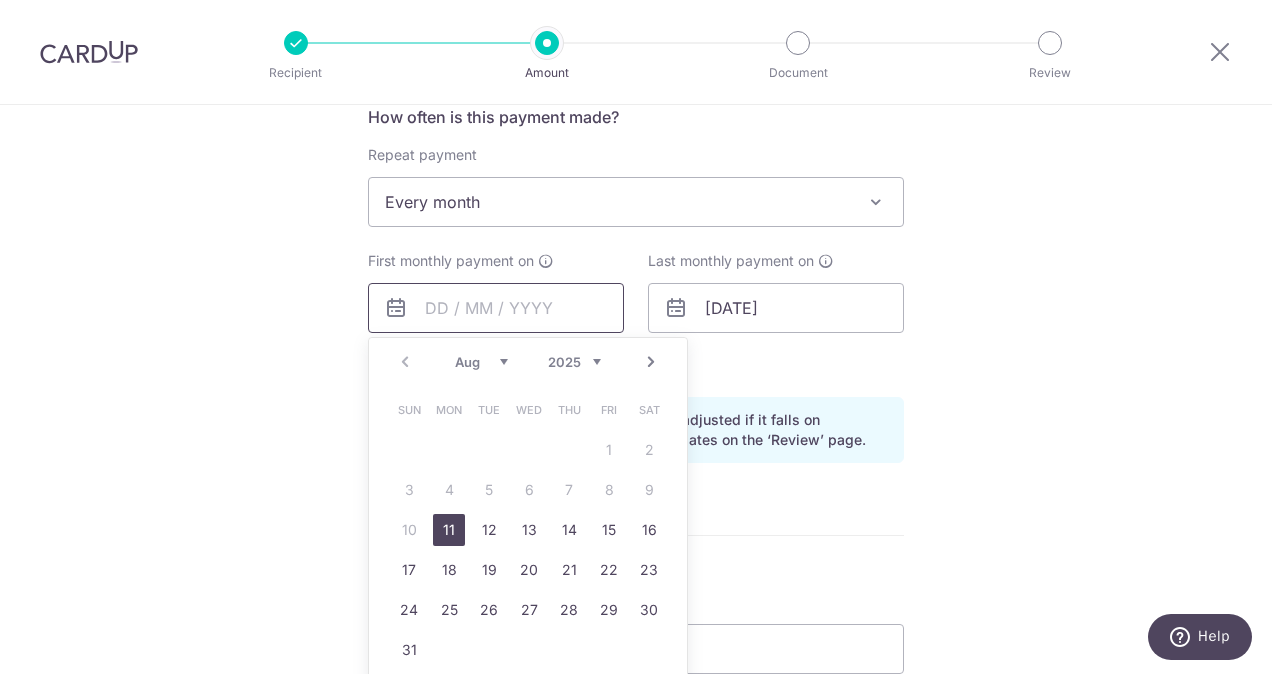 scroll, scrollTop: 800, scrollLeft: 0, axis: vertical 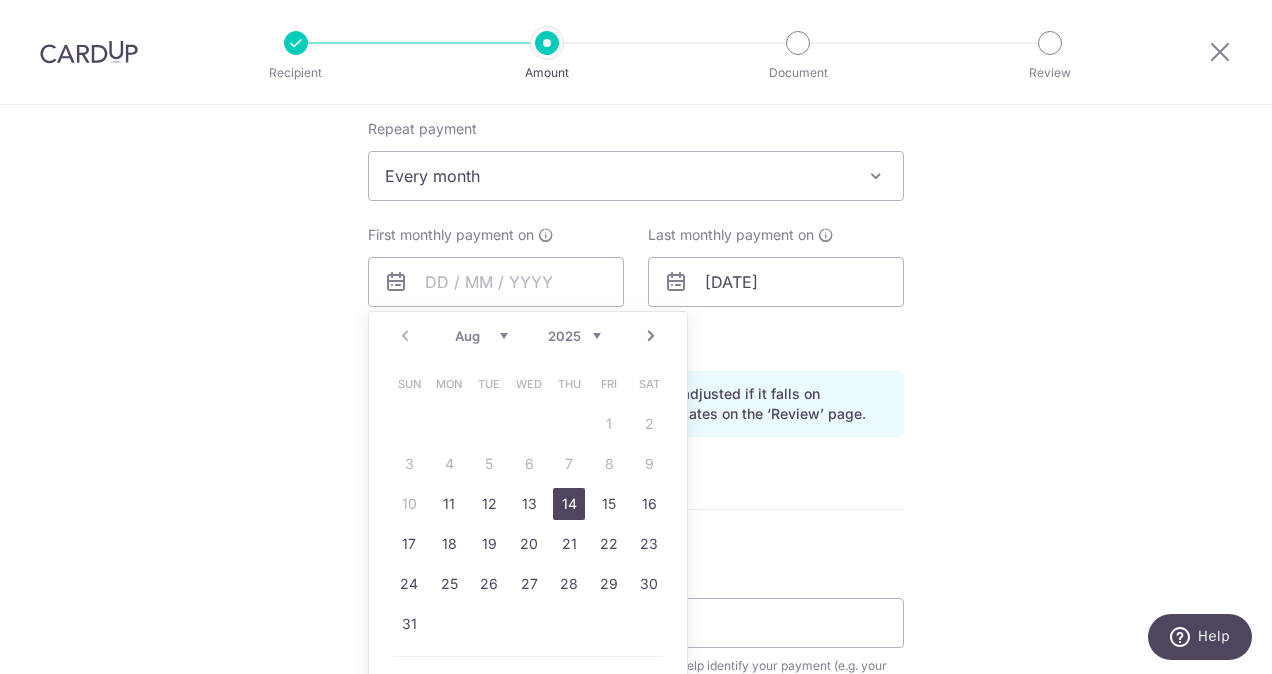 click on "14" at bounding box center [569, 504] 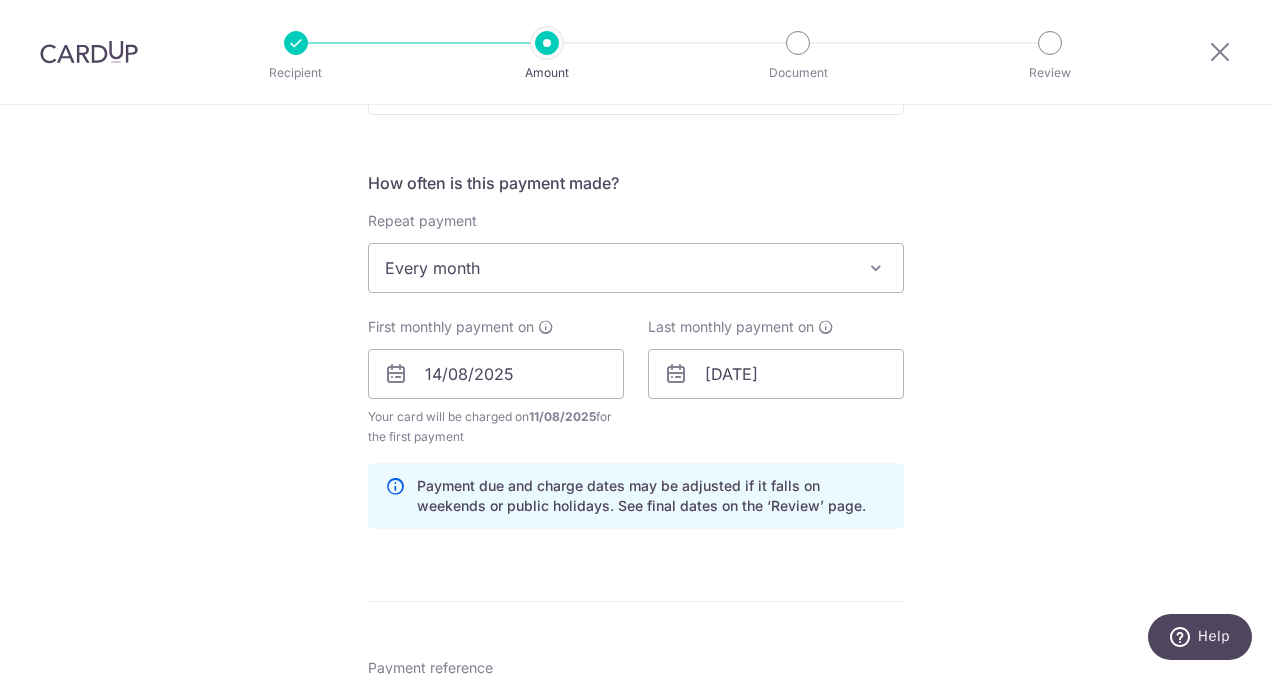 scroll, scrollTop: 700, scrollLeft: 0, axis: vertical 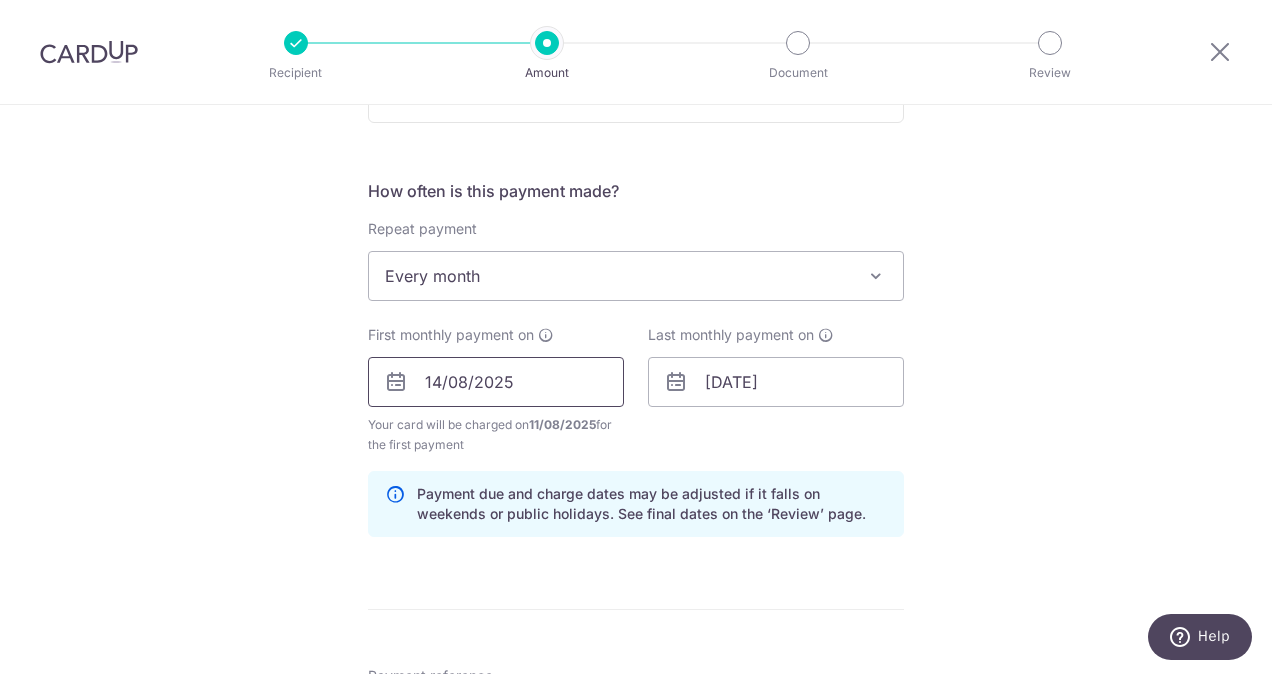 click on "14/08/2025" at bounding box center (496, 382) 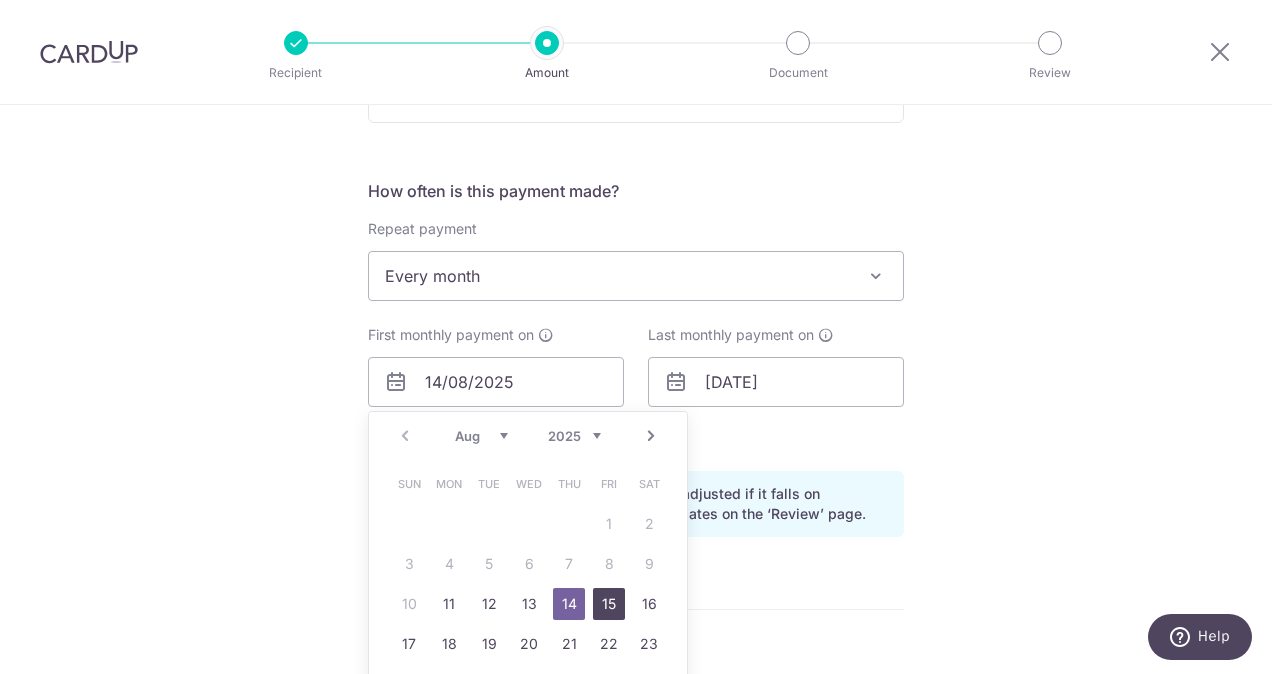click on "15" at bounding box center [609, 604] 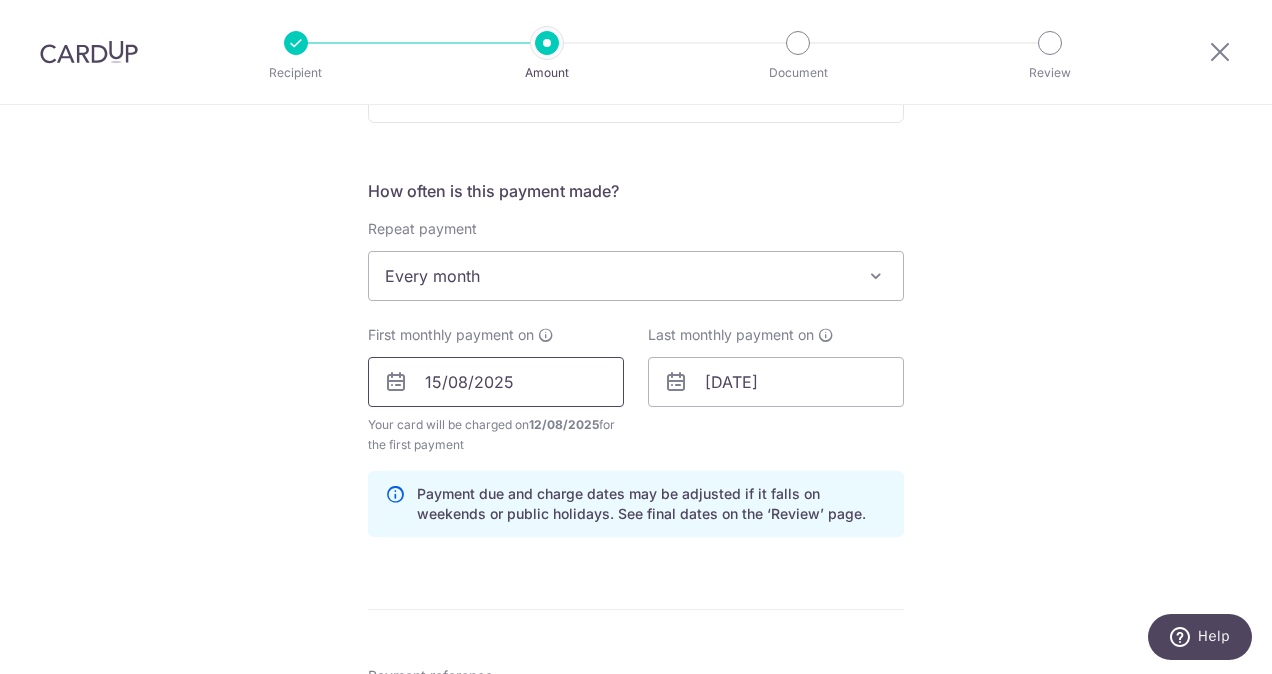click on "15/08/2025" at bounding box center [496, 382] 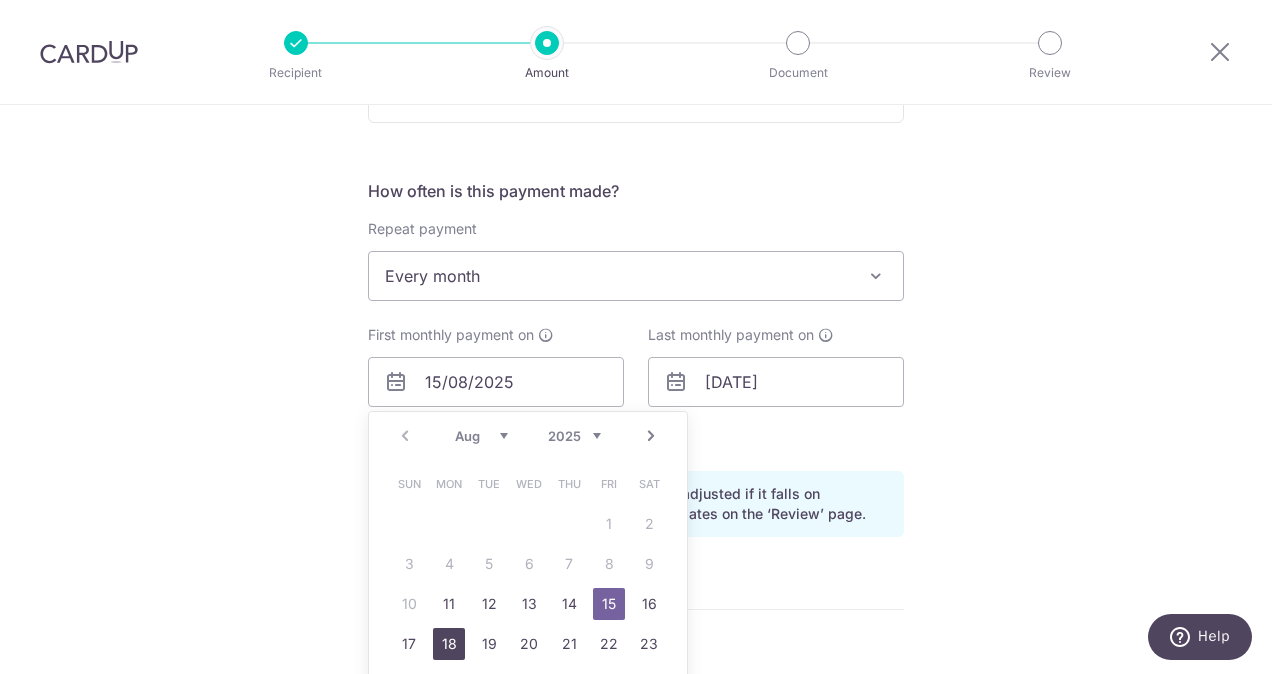 click on "18" at bounding box center [449, 644] 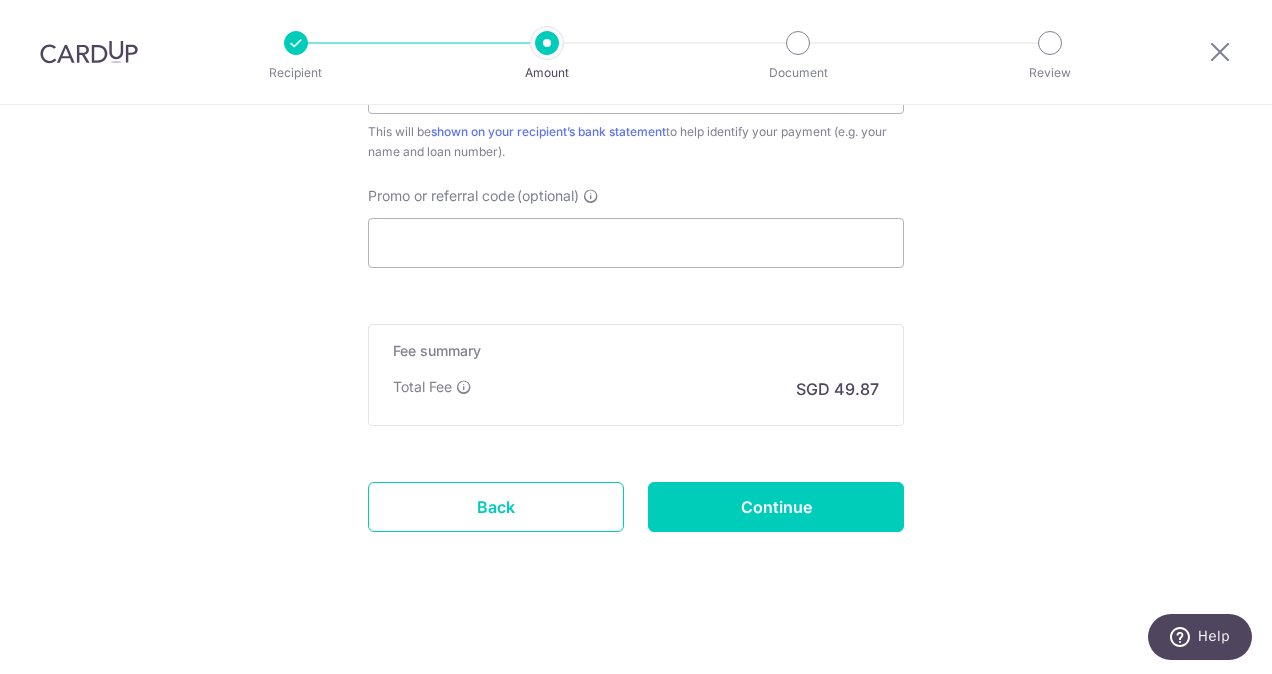 scroll, scrollTop: 1337, scrollLeft: 0, axis: vertical 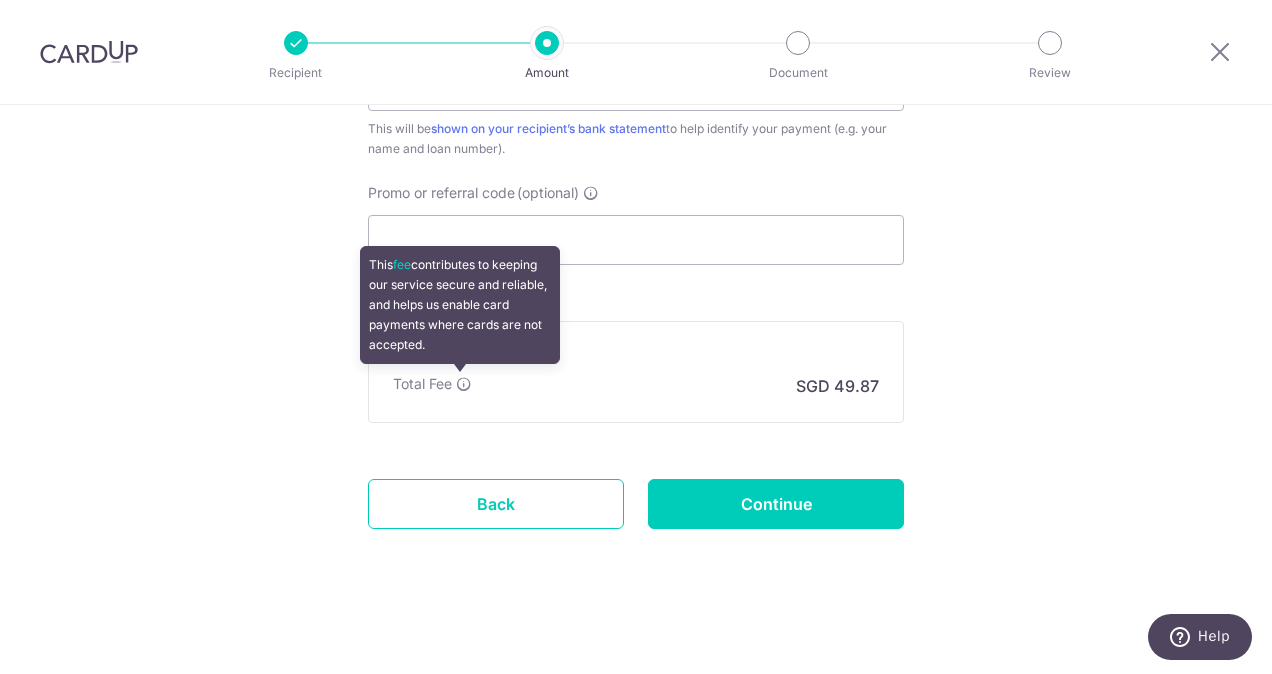 click at bounding box center (464, 384) 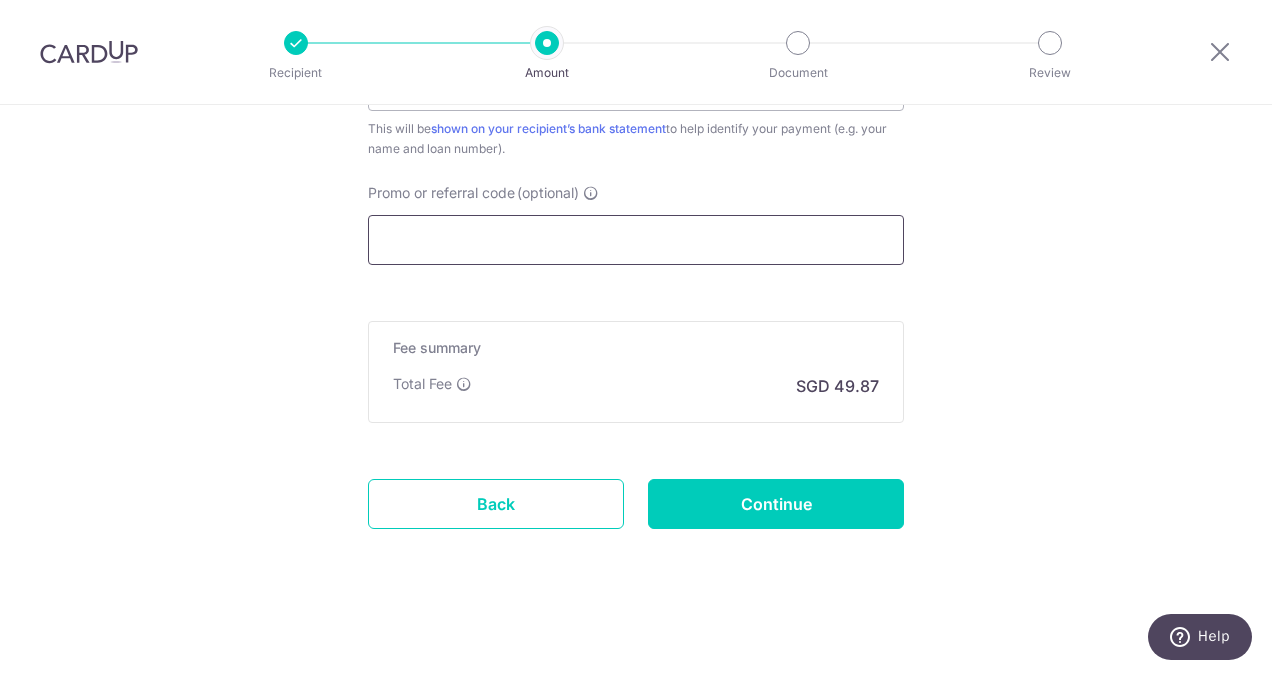click on "Promo or referral code
(optional)" at bounding box center (636, 240) 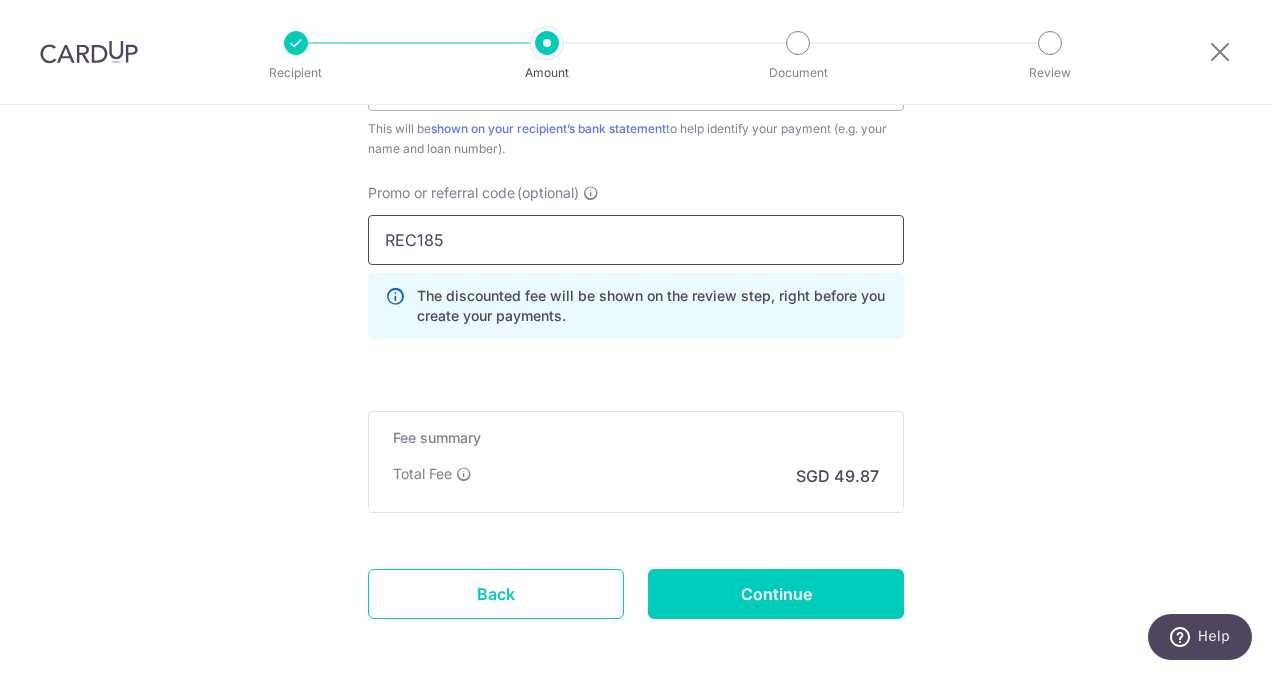 type on "REC185" 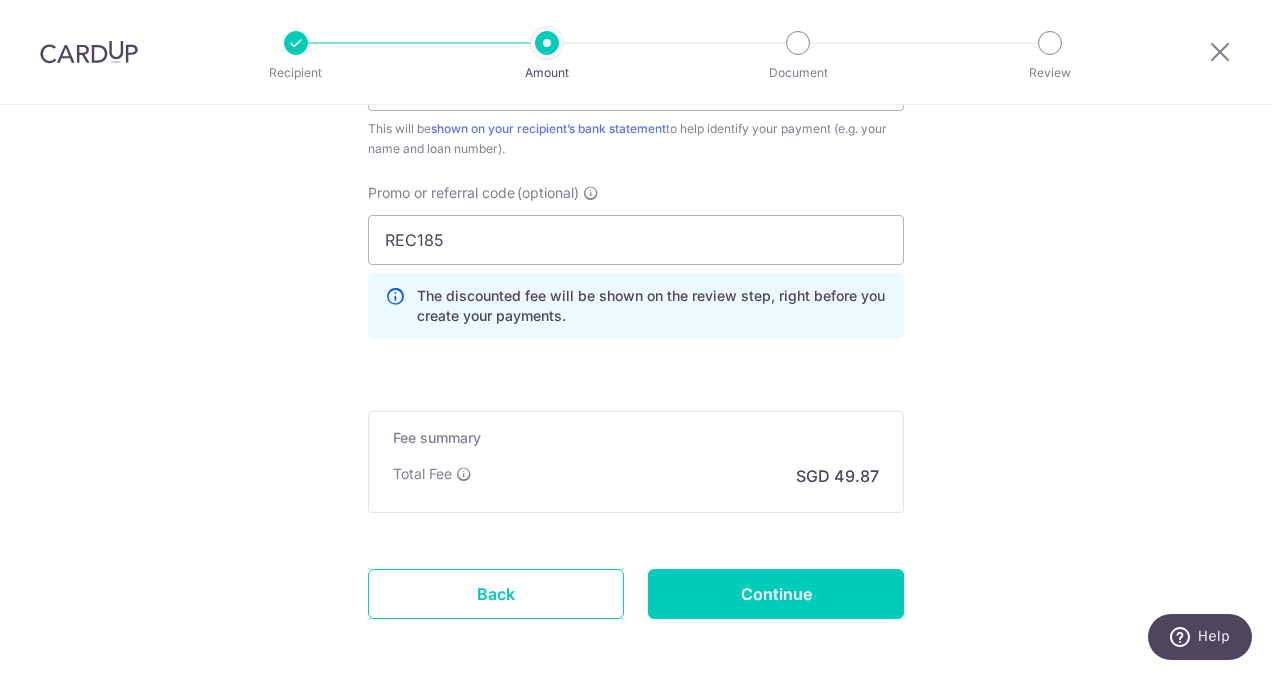 click on "Tell us more about your payment
Enter payment amount
SGD
1,918.00
1918.00
Recipient added successfully!
Select Card
**** 4170
Add credit card
Your Cards
**** 0091
**** 9172
**** 4527
**** 4170
Secure 256-bit SSL
Text
New card details" at bounding box center [636, -232] 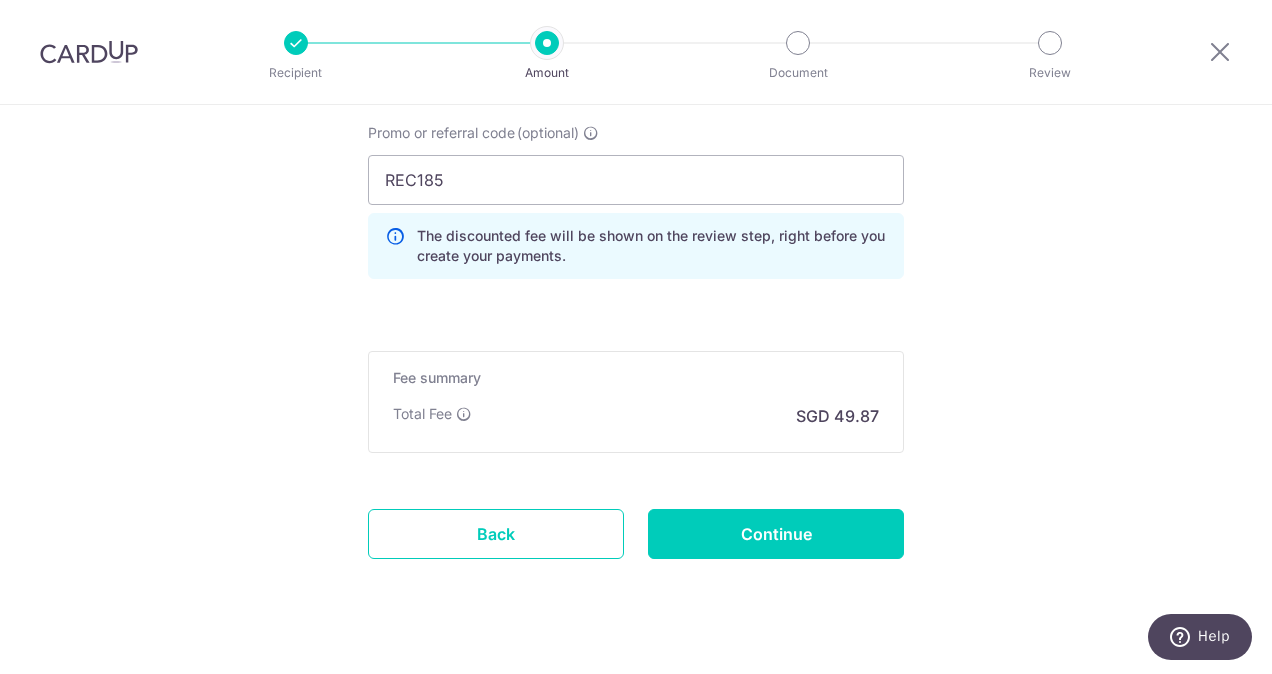 scroll, scrollTop: 1426, scrollLeft: 0, axis: vertical 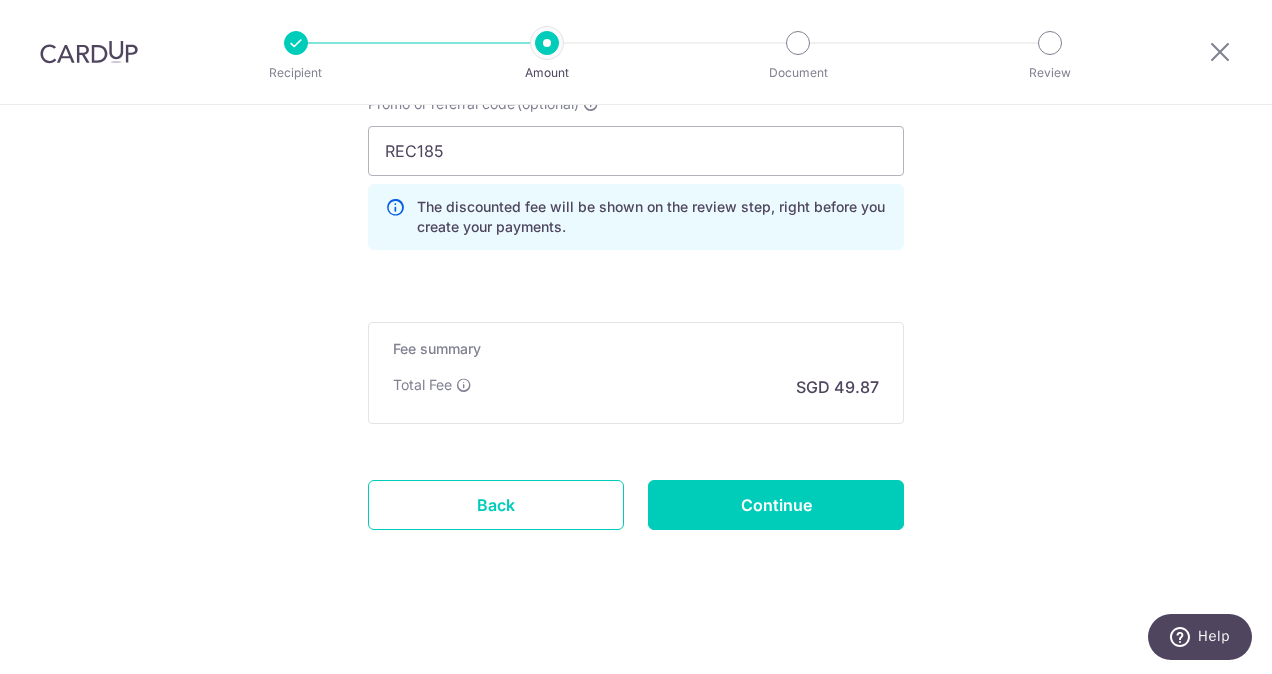 click on "Enter payment amount
SGD
1,918.00
1918.00
Recipient added successfully!
Select Card
**** 4170
Add credit card
Your Cards
**** 0091
**** 9172
**** 4527
**** 4170
Secure 256-bit SSL
Text
New card details
Card" at bounding box center [636, -302] 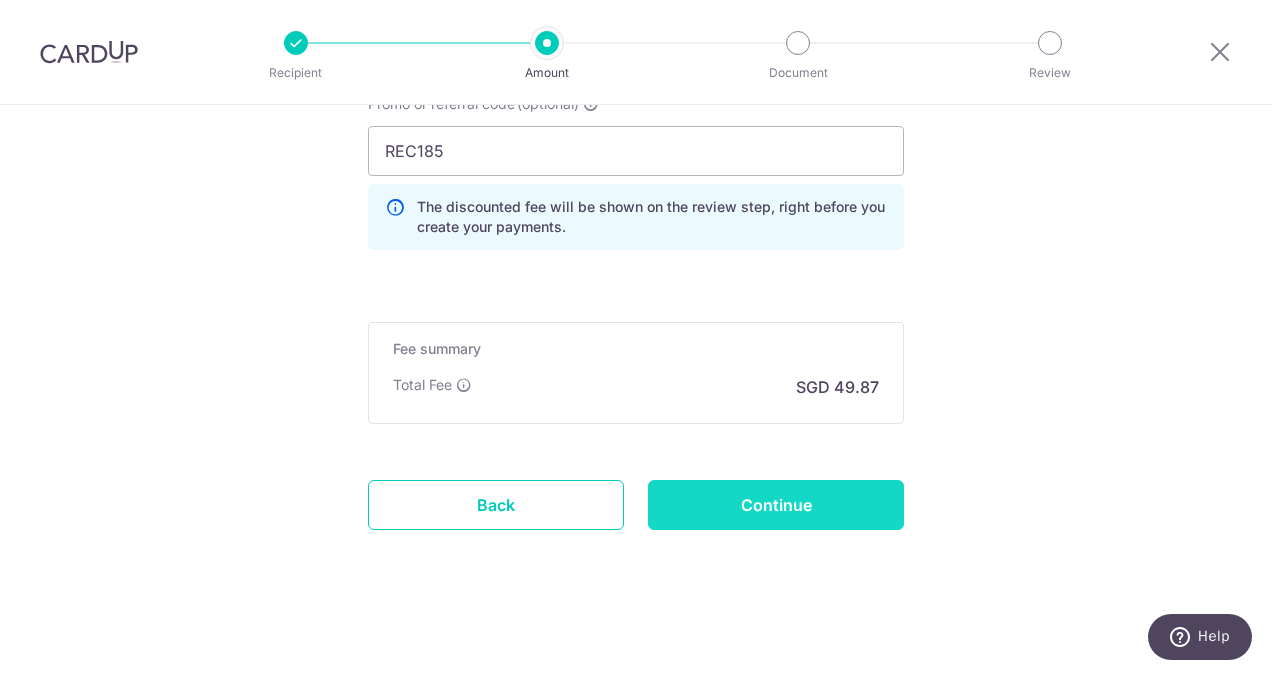 click on "Continue" at bounding box center (776, 505) 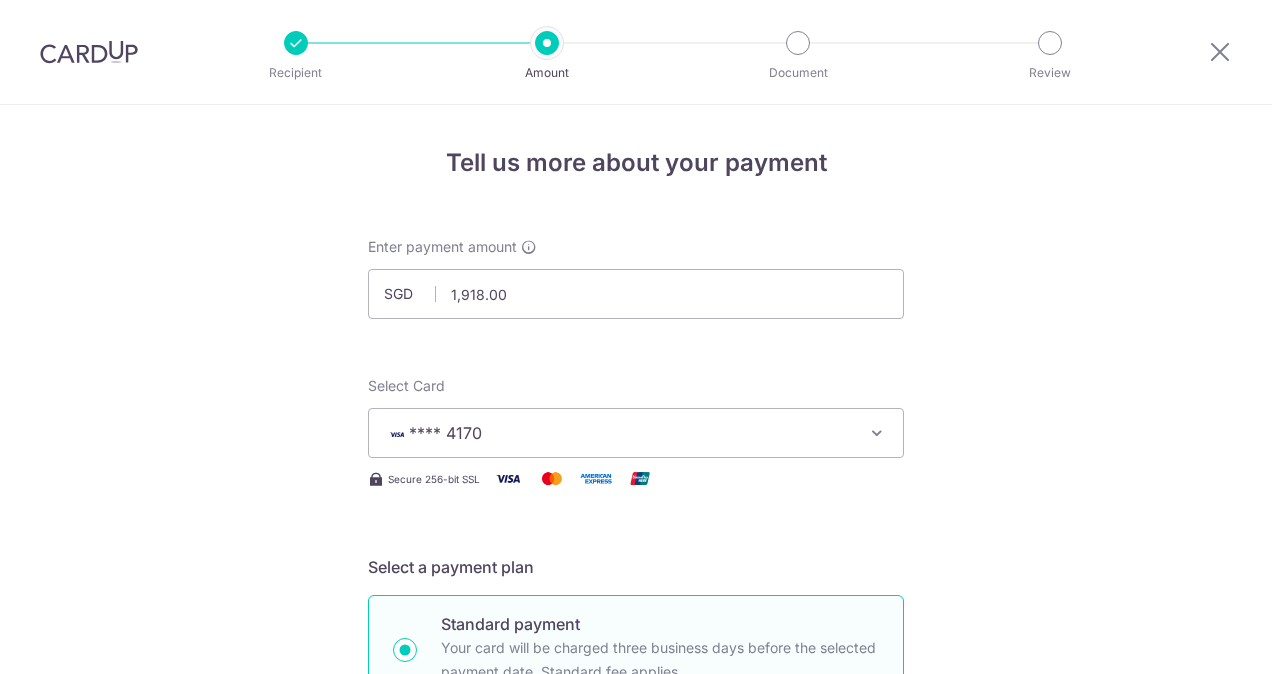 scroll, scrollTop: 0, scrollLeft: 0, axis: both 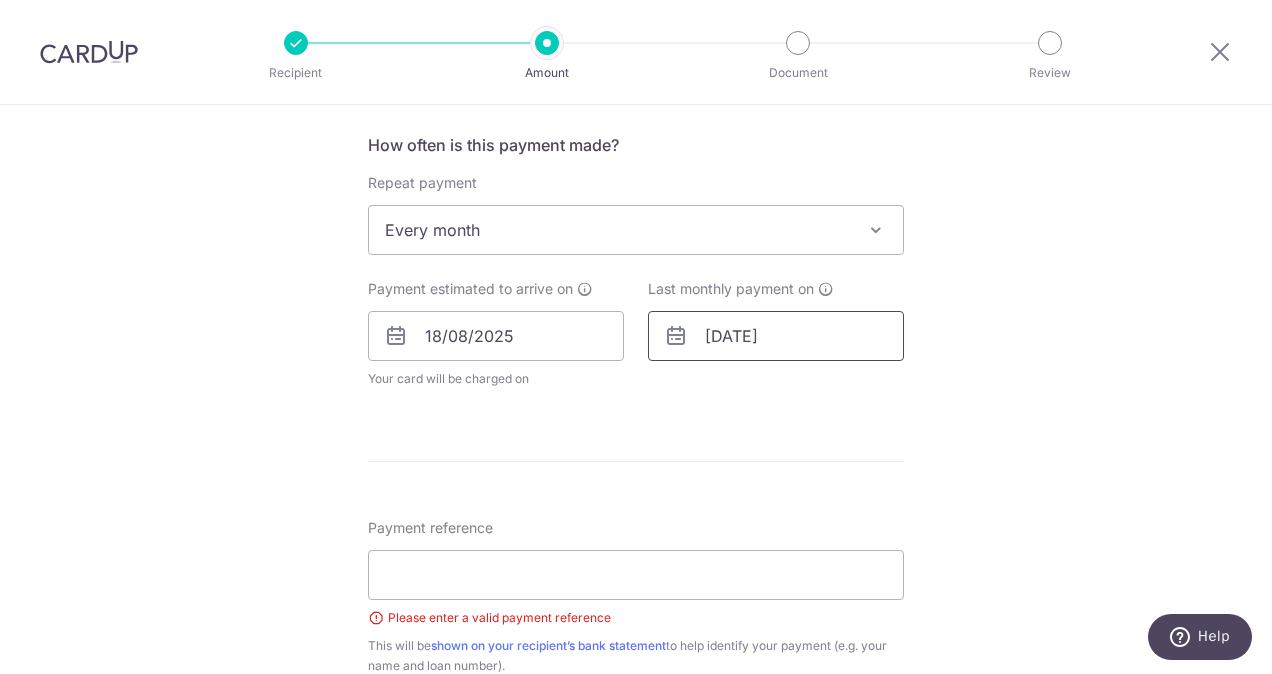click on "[DATE]" at bounding box center [776, 336] 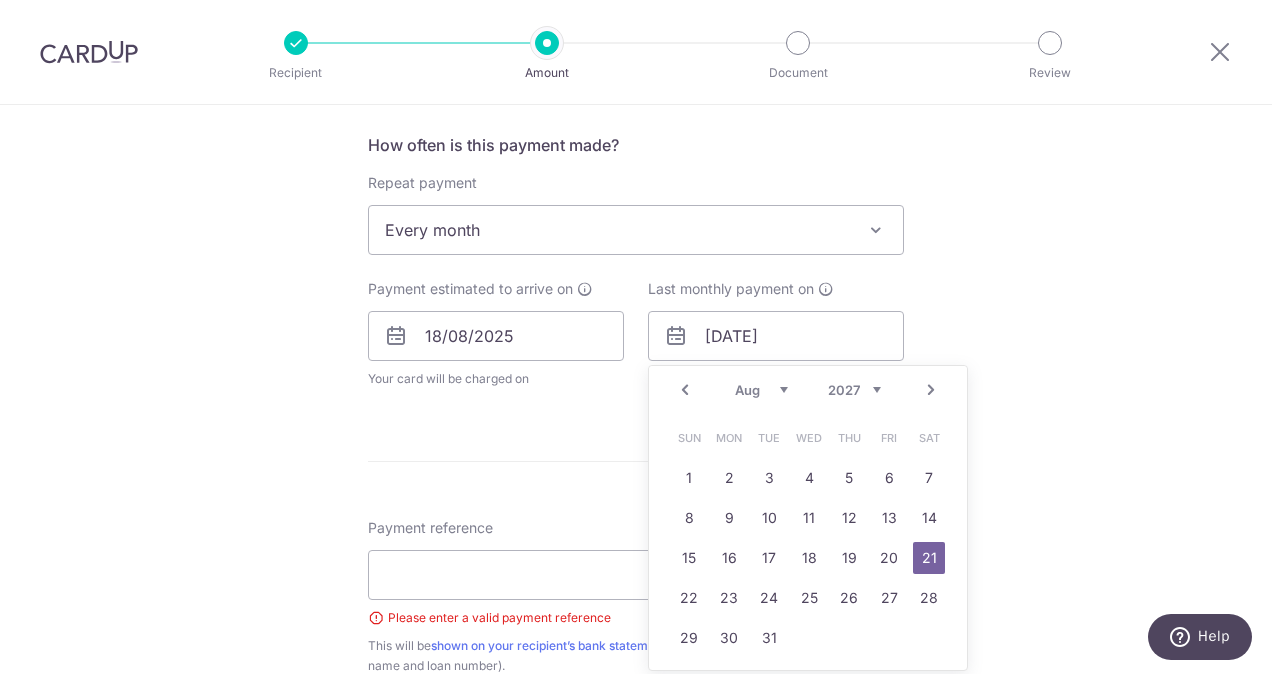 click on "2025 2026 2027 2028 2029 2030 2031 2032 2033 2034 2035" at bounding box center [854, 390] 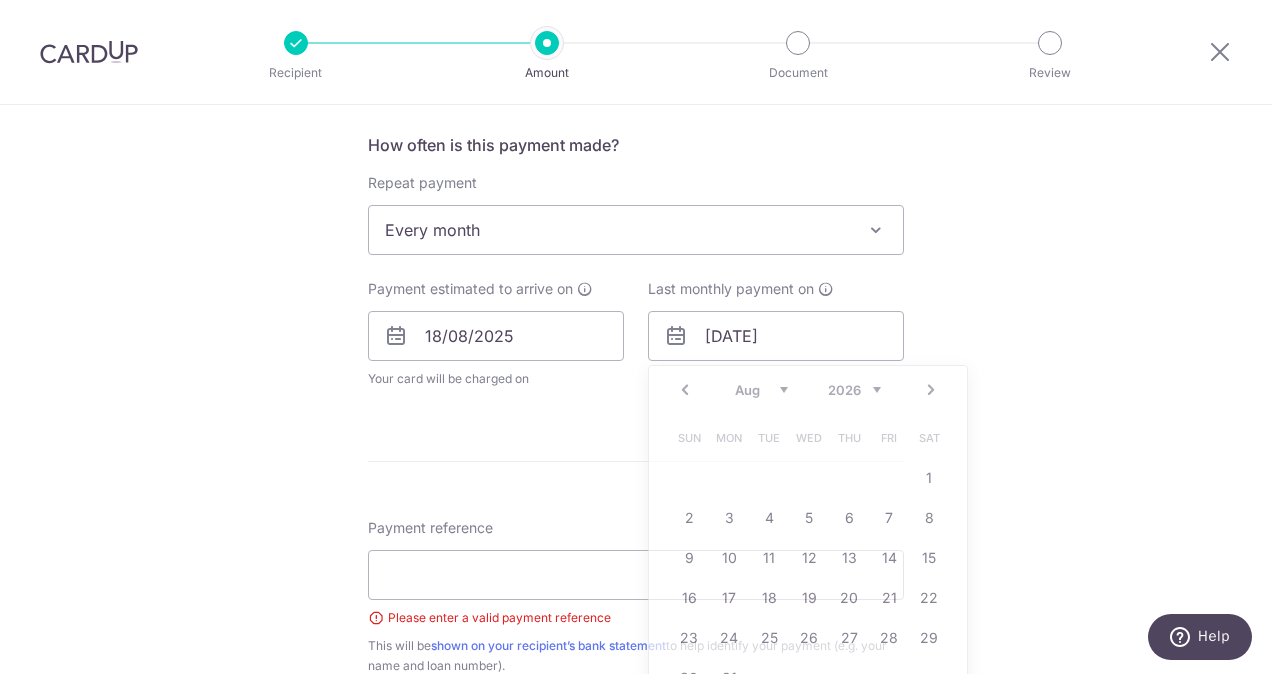 click on "Tell us more about your payment
Select Card
**** [LAST_FOUR_DIGITS]
Add credit card
Your Cards
**** [LAST_FOUR_DIGITS]
**** [LAST_FOUR_DIGITS]
**** [LAST_FOUR_DIGITS]
**** [LAST_FOUR_DIGITS]
Secure 256-bit SSL
Text
New card details" at bounding box center (636, 322) 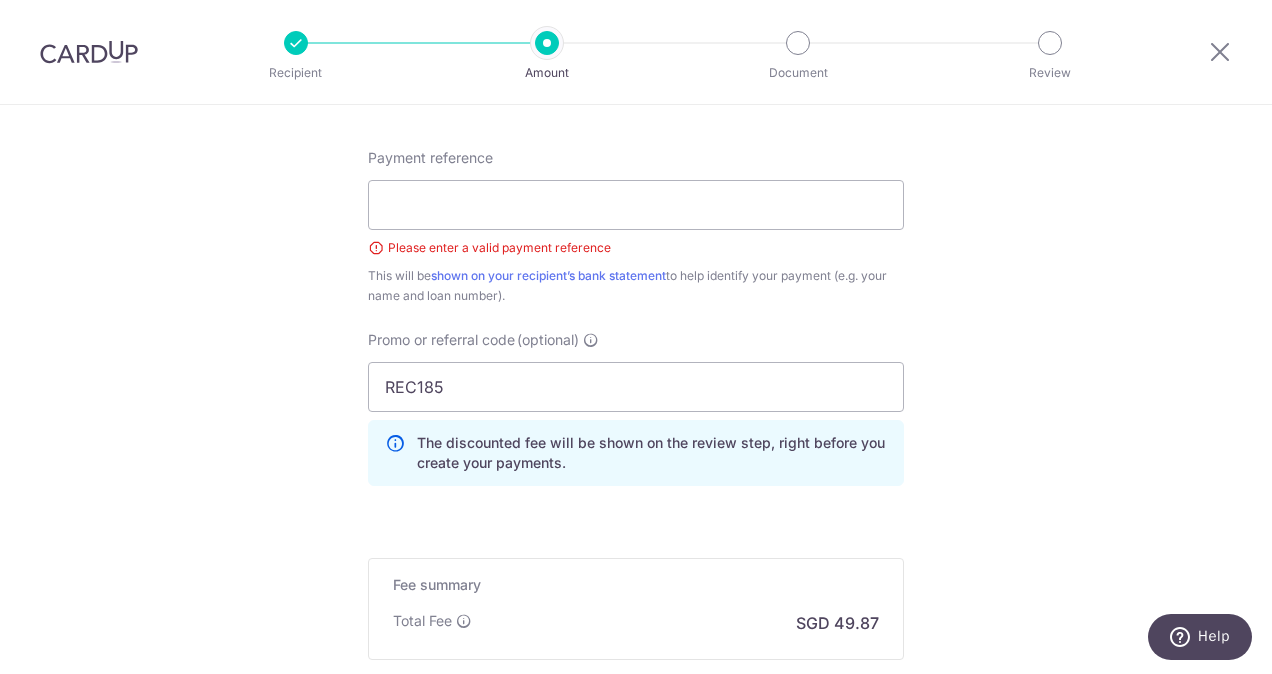 scroll, scrollTop: 1146, scrollLeft: 0, axis: vertical 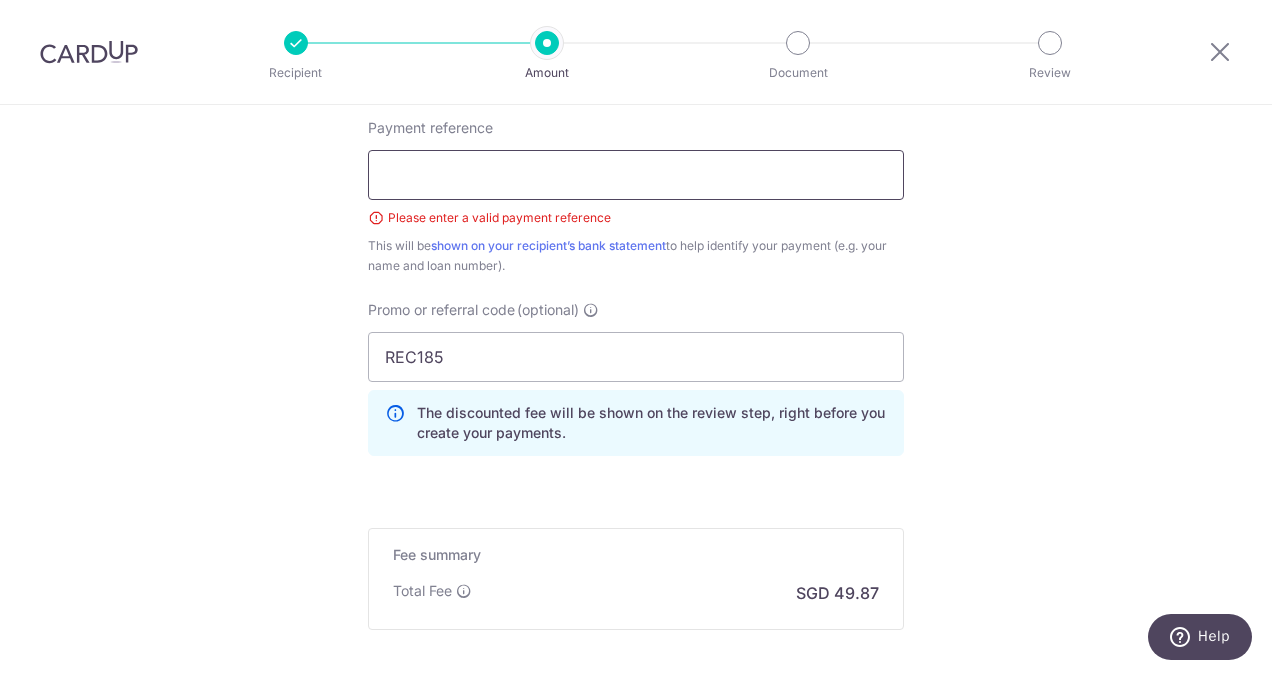 click on "Payment reference" at bounding box center (636, 175) 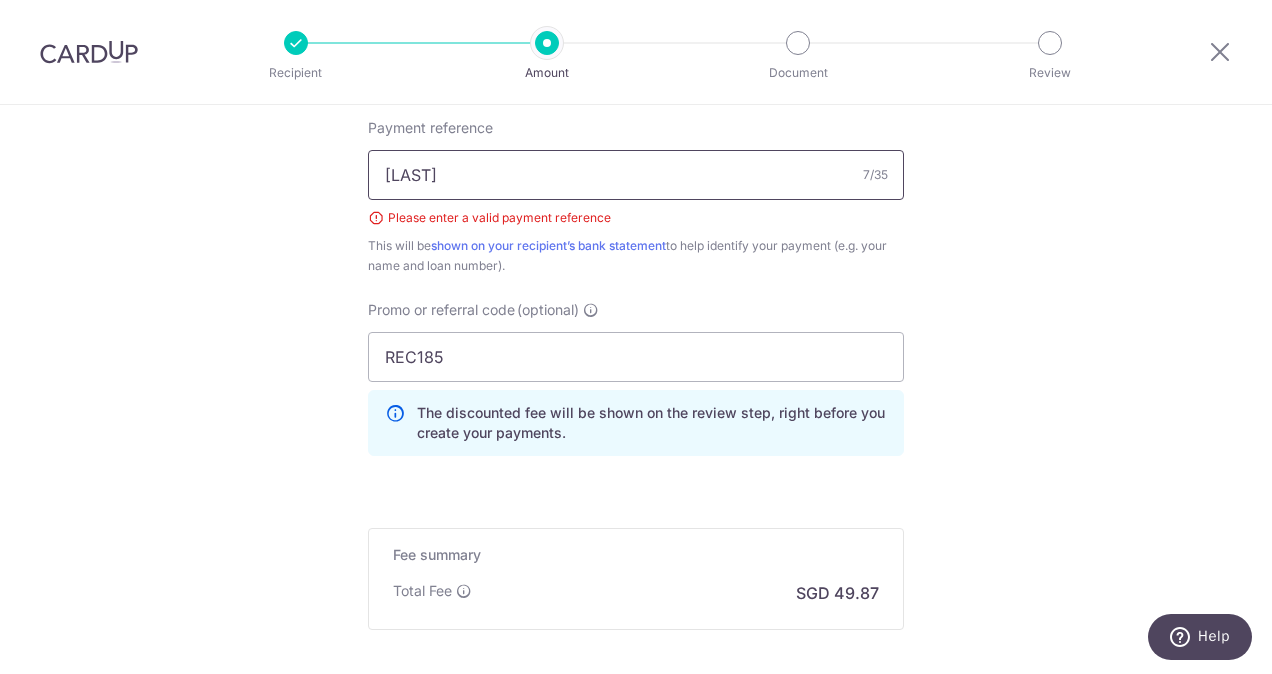 type on "[LAST]" 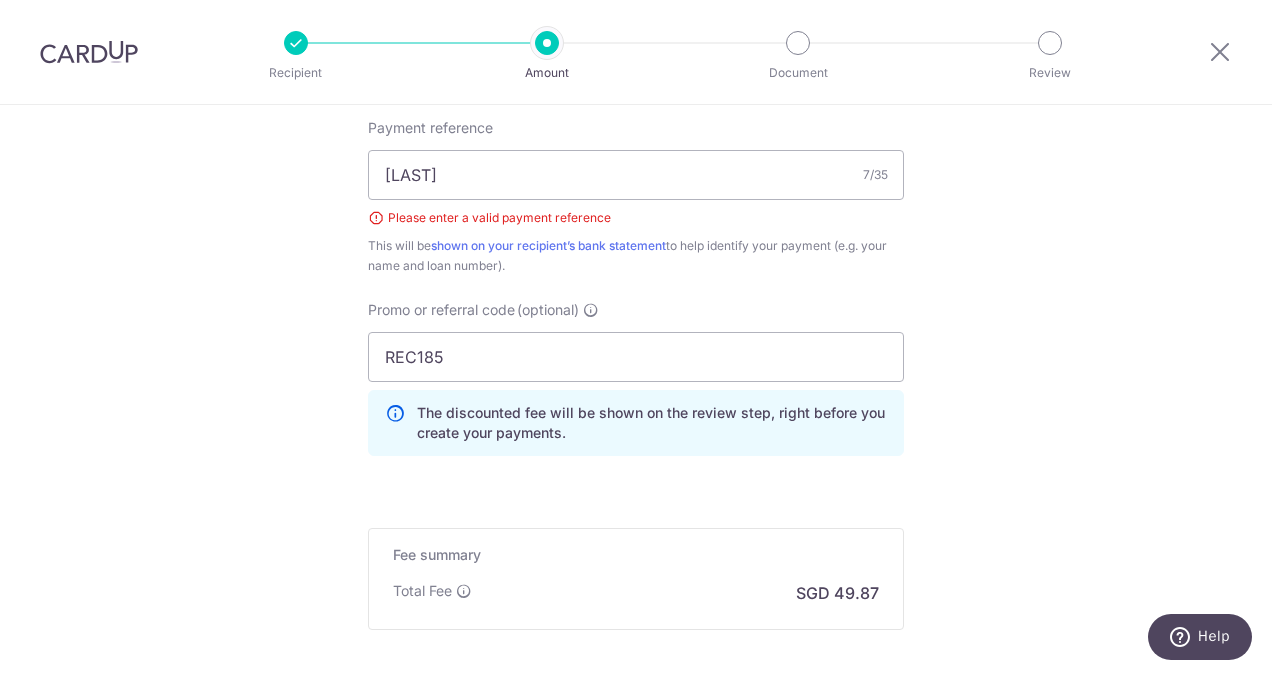 click on "Tell us more about your payment
Select Card
**** [LAST_FOUR_DIGITS]
Add credit card
Your Cards
**** [LAST_FOUR_DIGITS]
**** [LAST_FOUR_DIGITS]
**** [LAST_FOUR_DIGITS]
**** [LAST_FOUR_DIGITS]
Secure 256-bit SSL
Text
New card details" at bounding box center [636, -78] 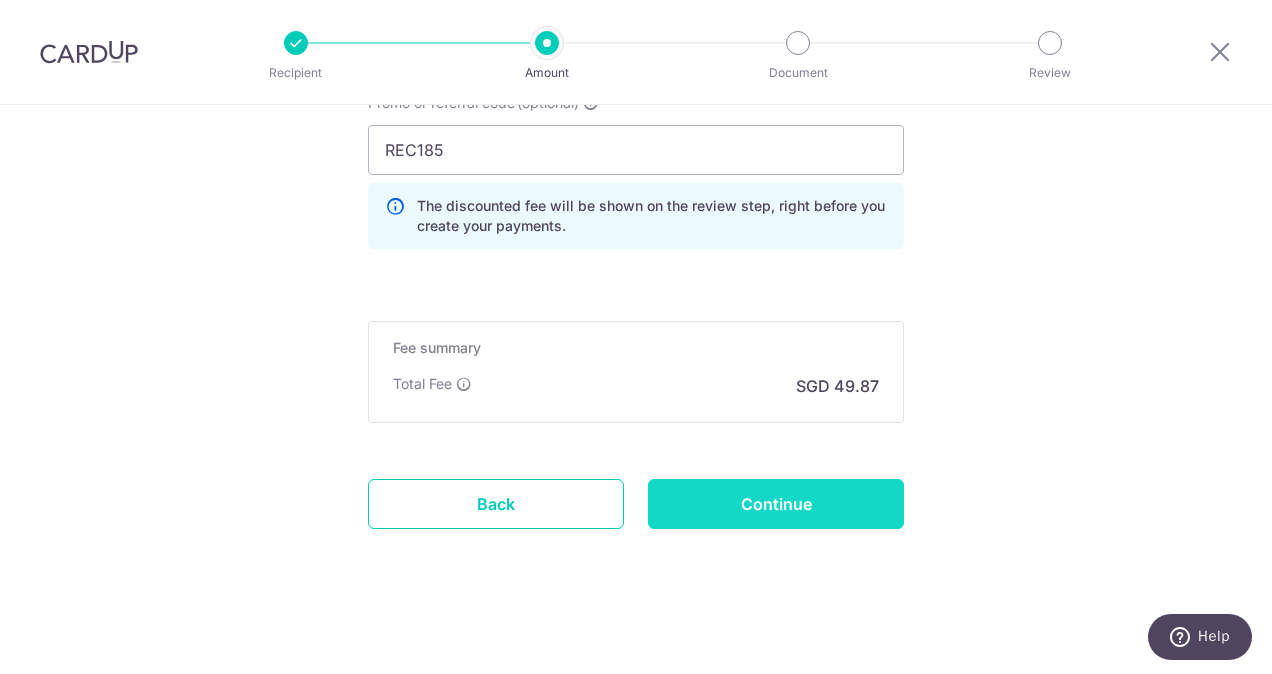 click on "Continue" at bounding box center [776, 504] 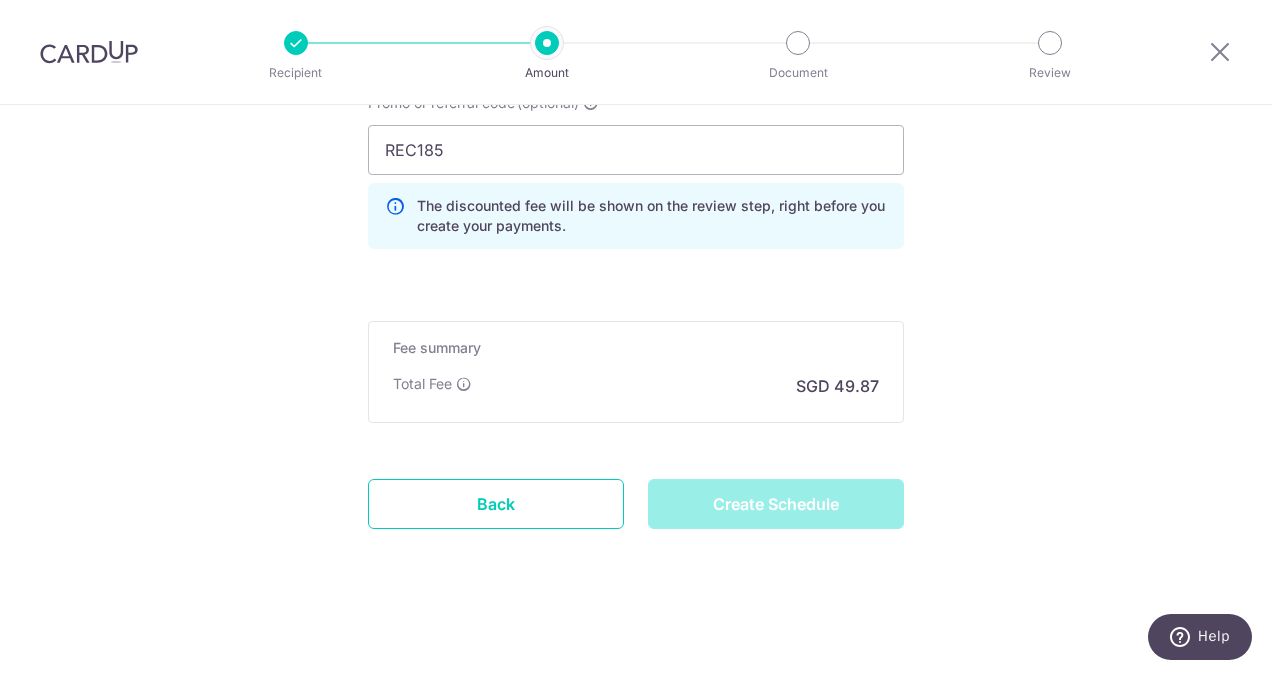 type on "Create Schedule" 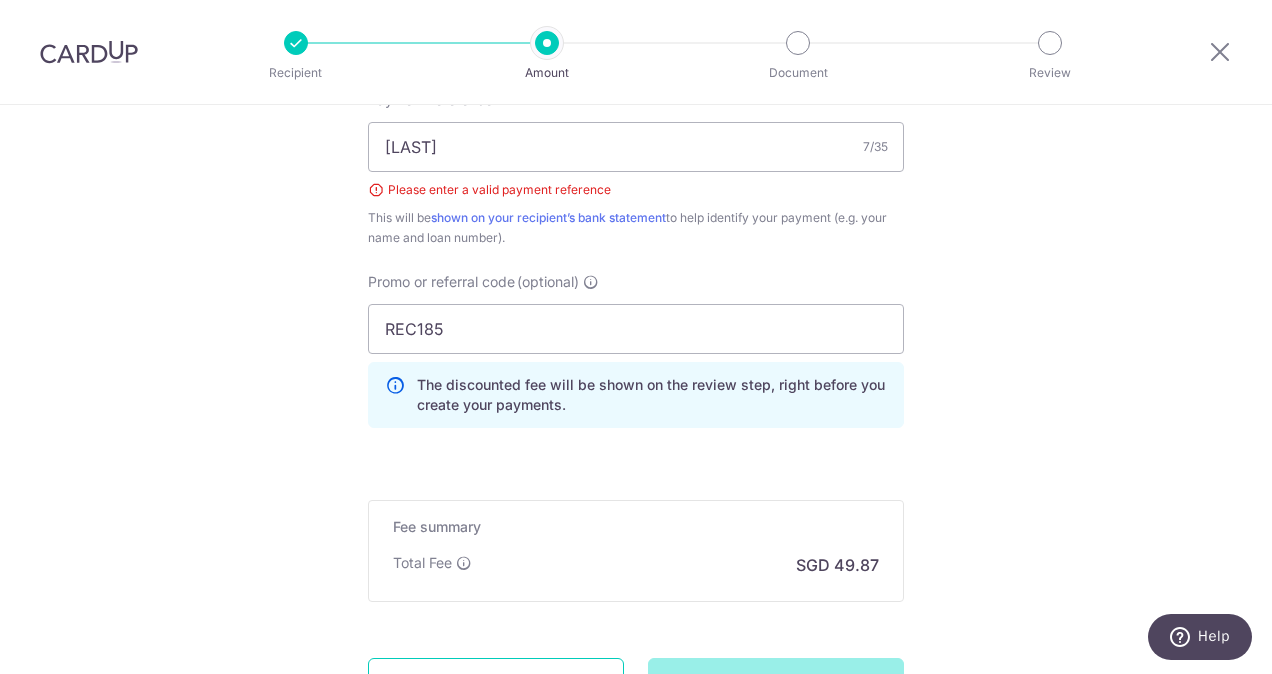 scroll, scrollTop: 1053, scrollLeft: 0, axis: vertical 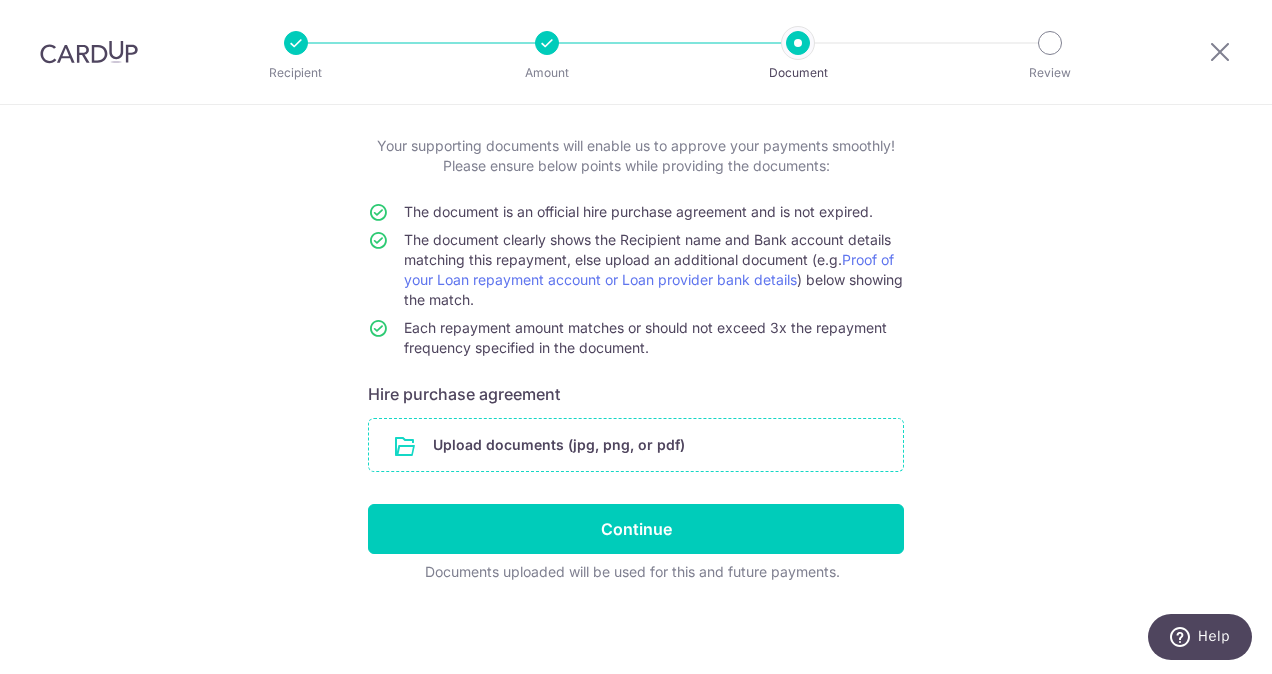 click at bounding box center [636, 445] 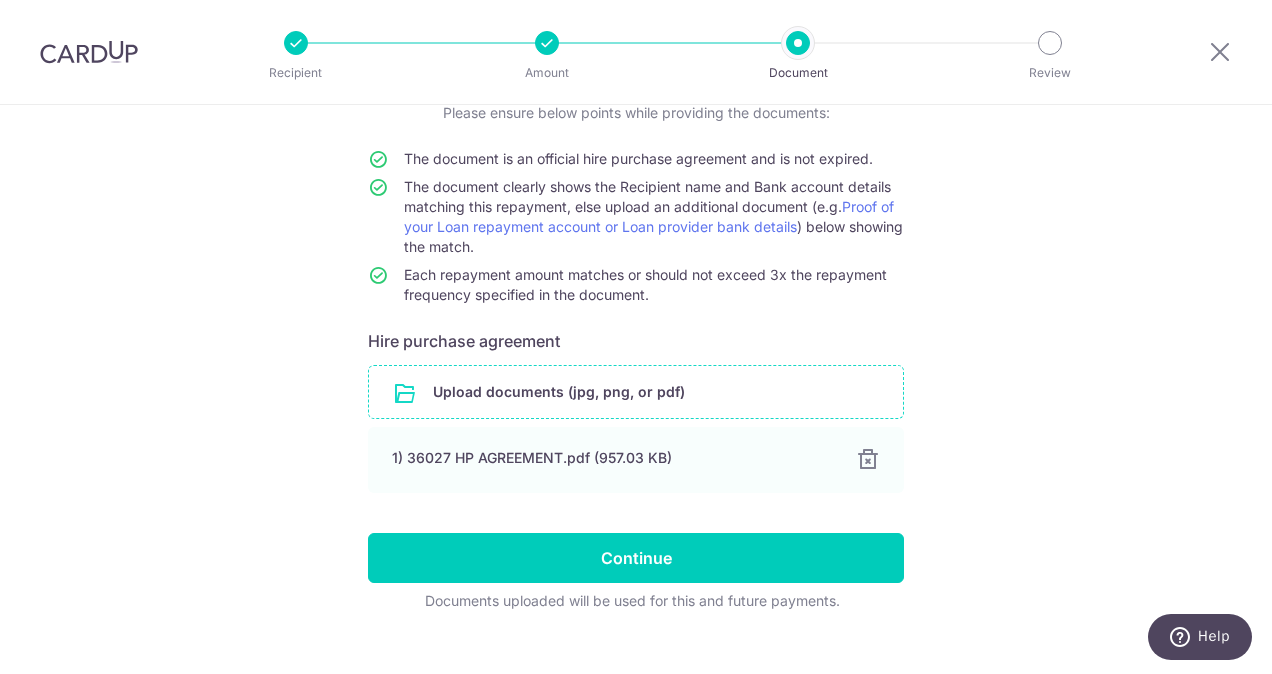 scroll, scrollTop: 183, scrollLeft: 0, axis: vertical 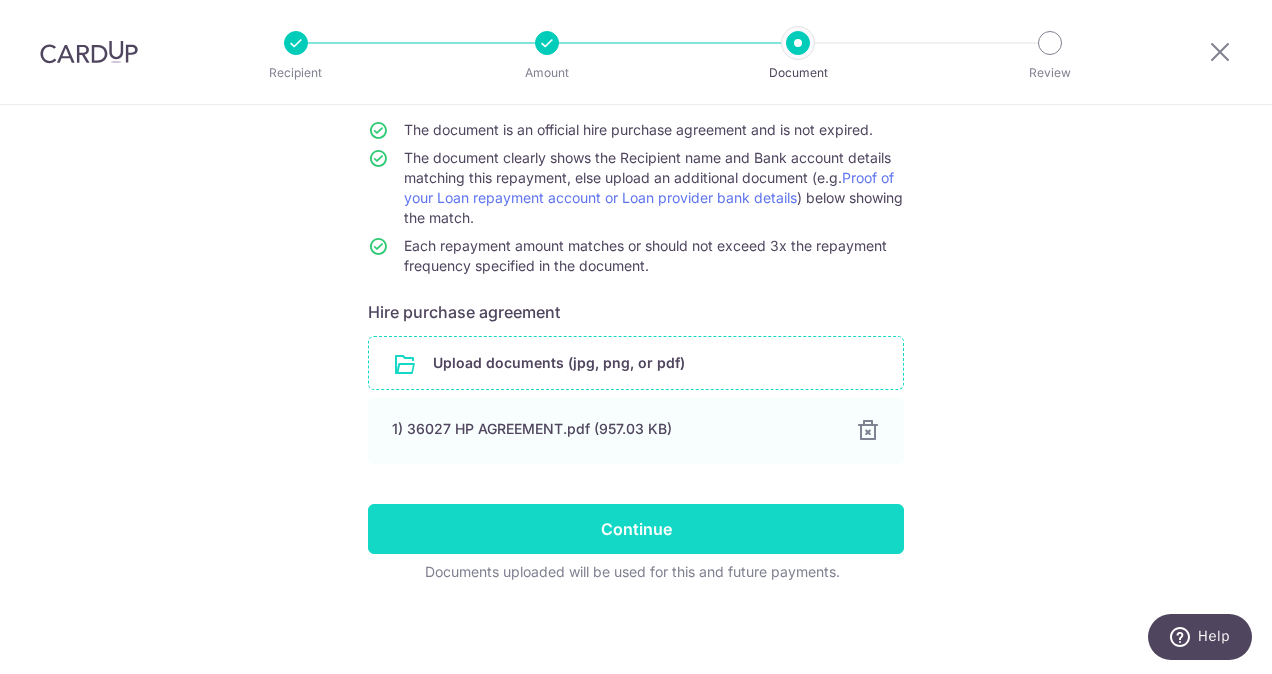 click on "Continue" at bounding box center (636, 529) 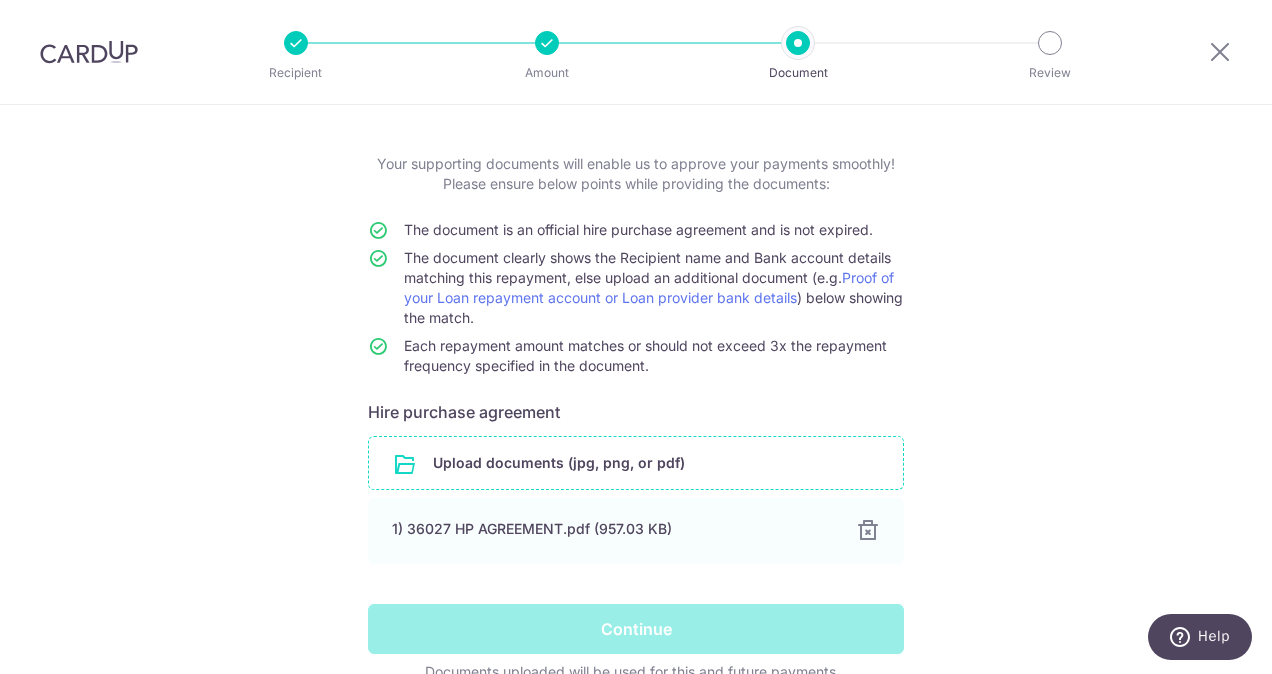 scroll, scrollTop: 0, scrollLeft: 0, axis: both 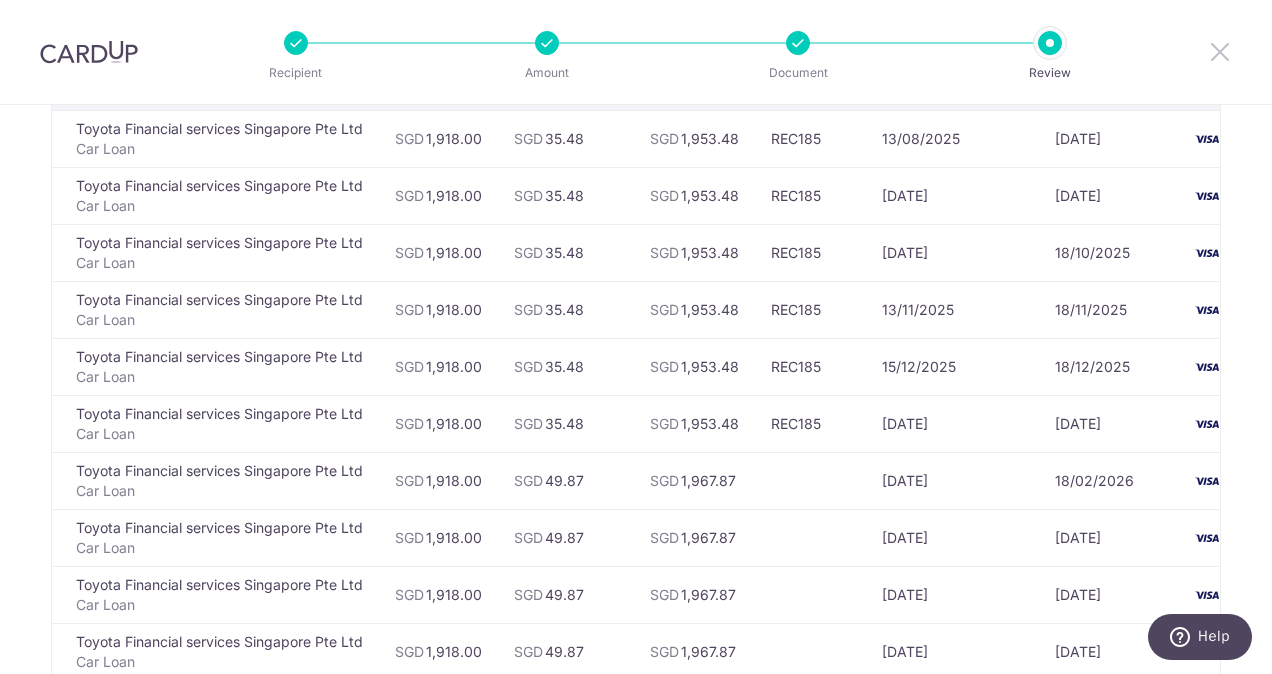 click at bounding box center [1220, 51] 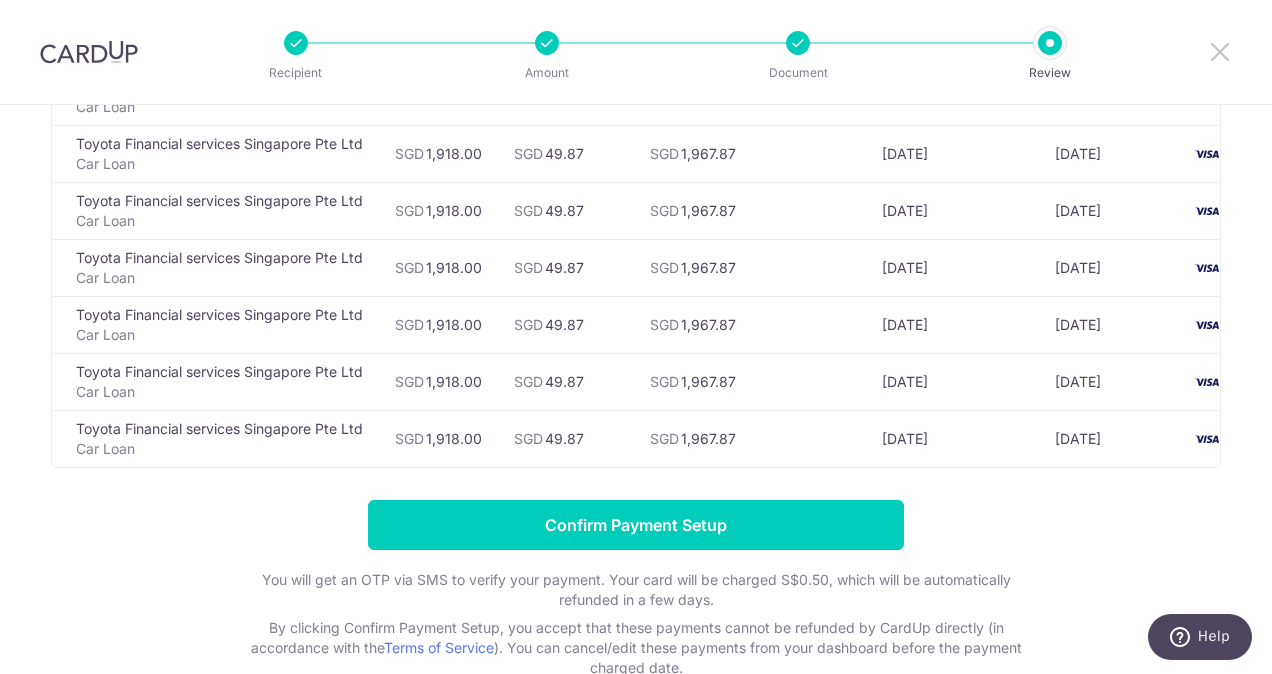 scroll, scrollTop: 1390, scrollLeft: 0, axis: vertical 